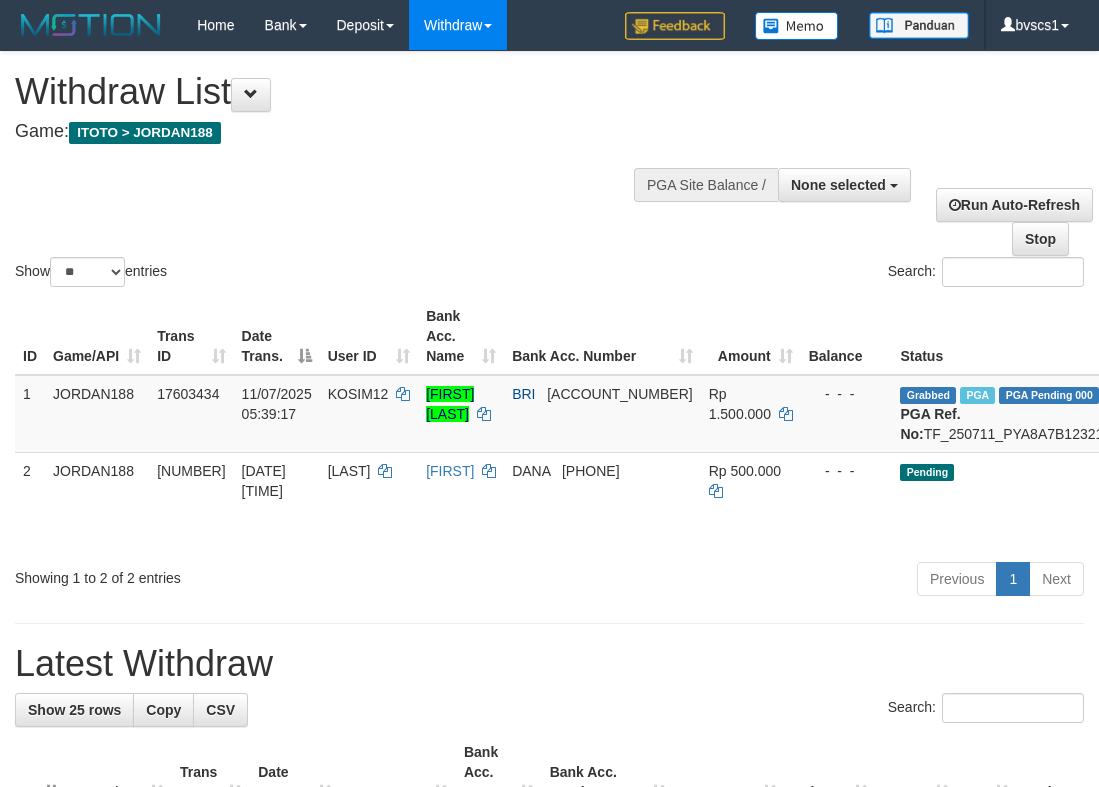 select 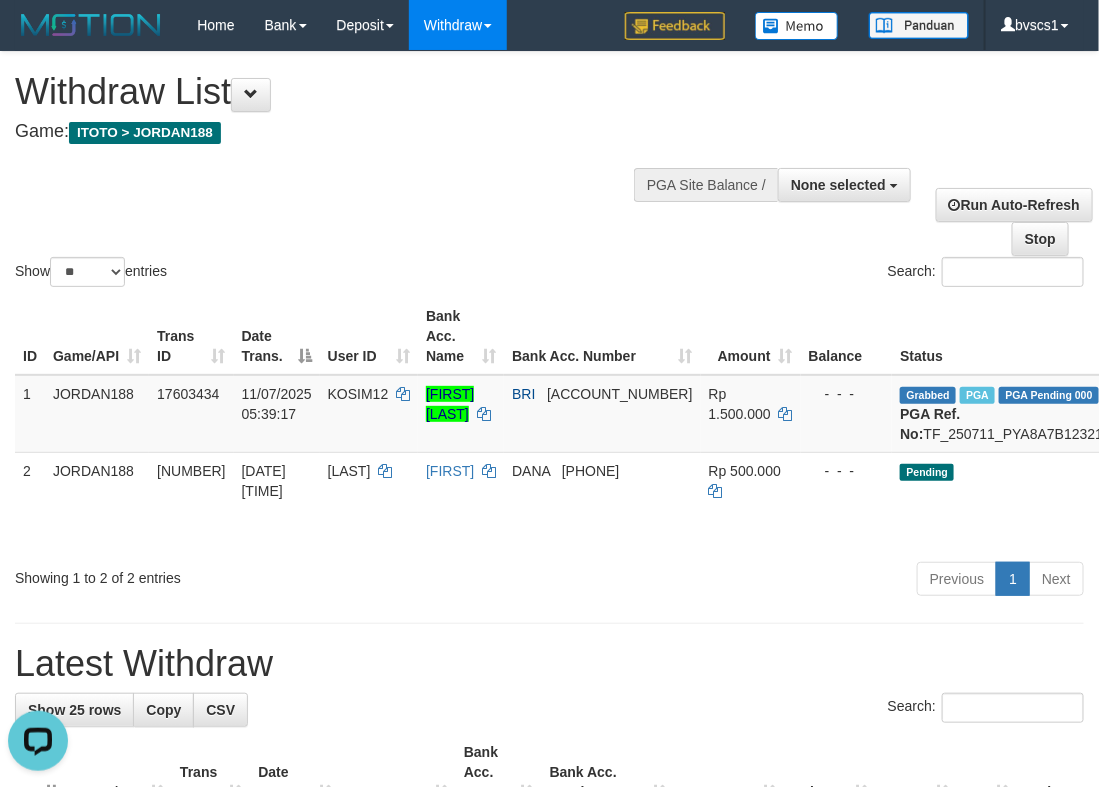 scroll, scrollTop: 0, scrollLeft: 0, axis: both 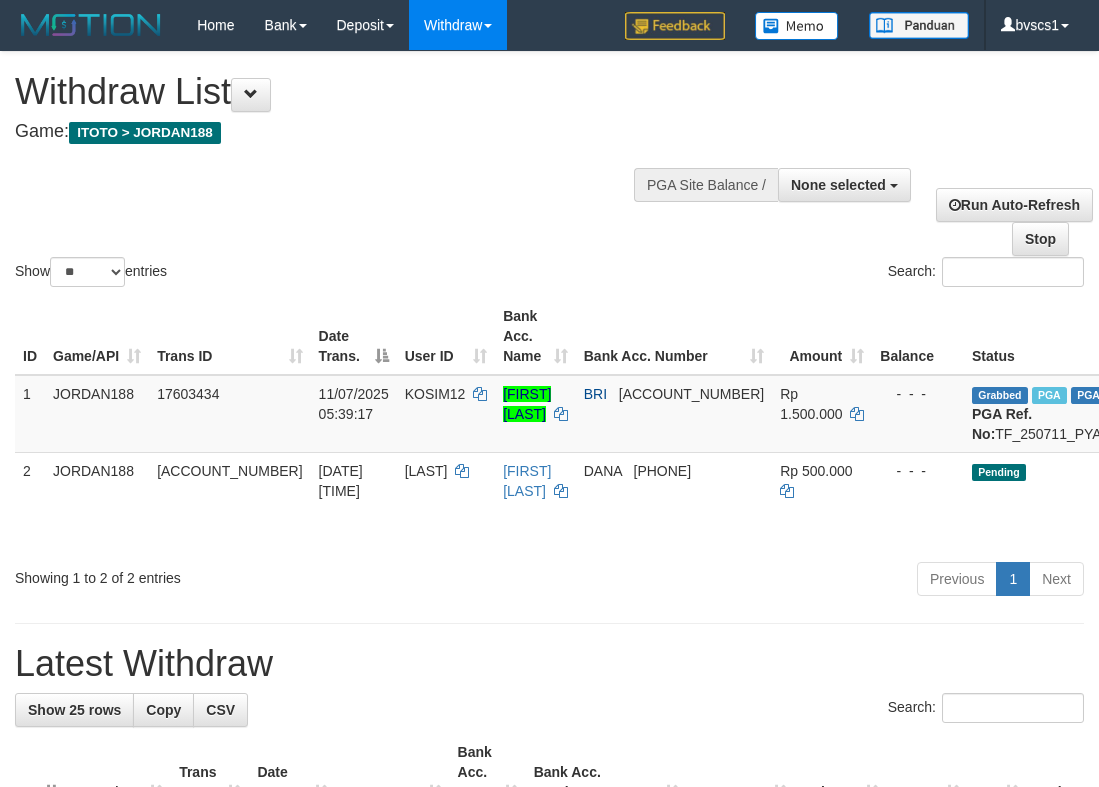select 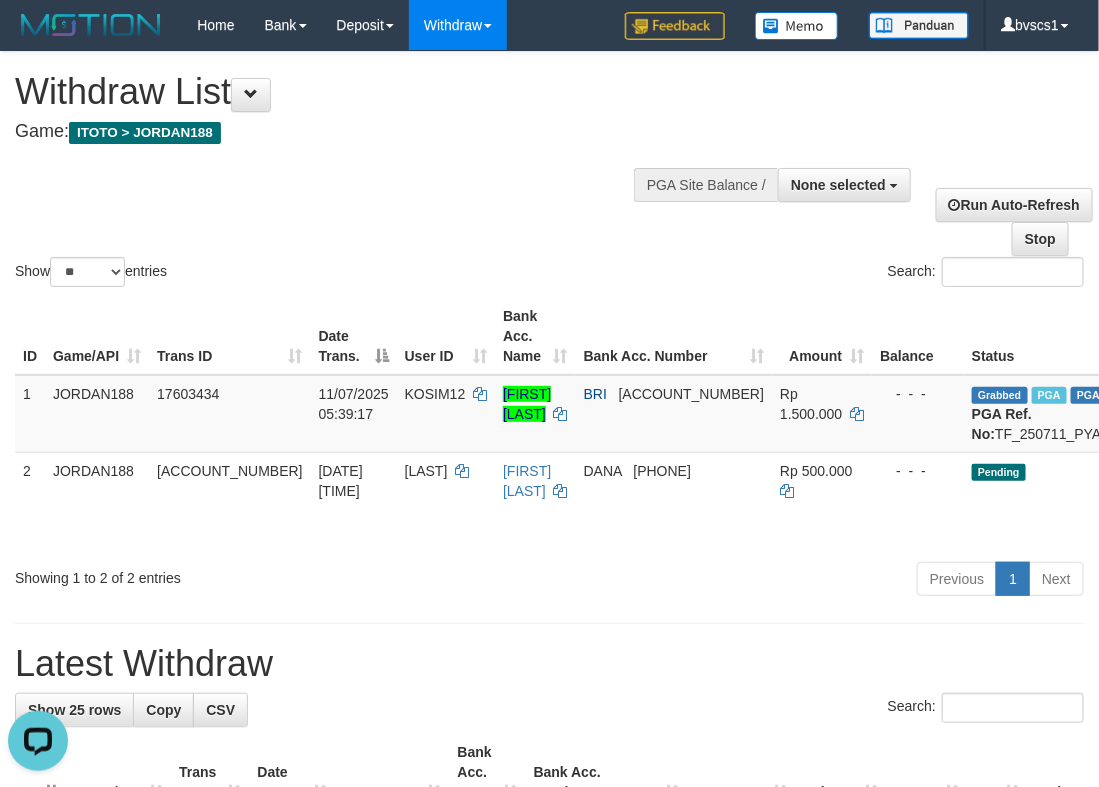 scroll, scrollTop: 0, scrollLeft: 0, axis: both 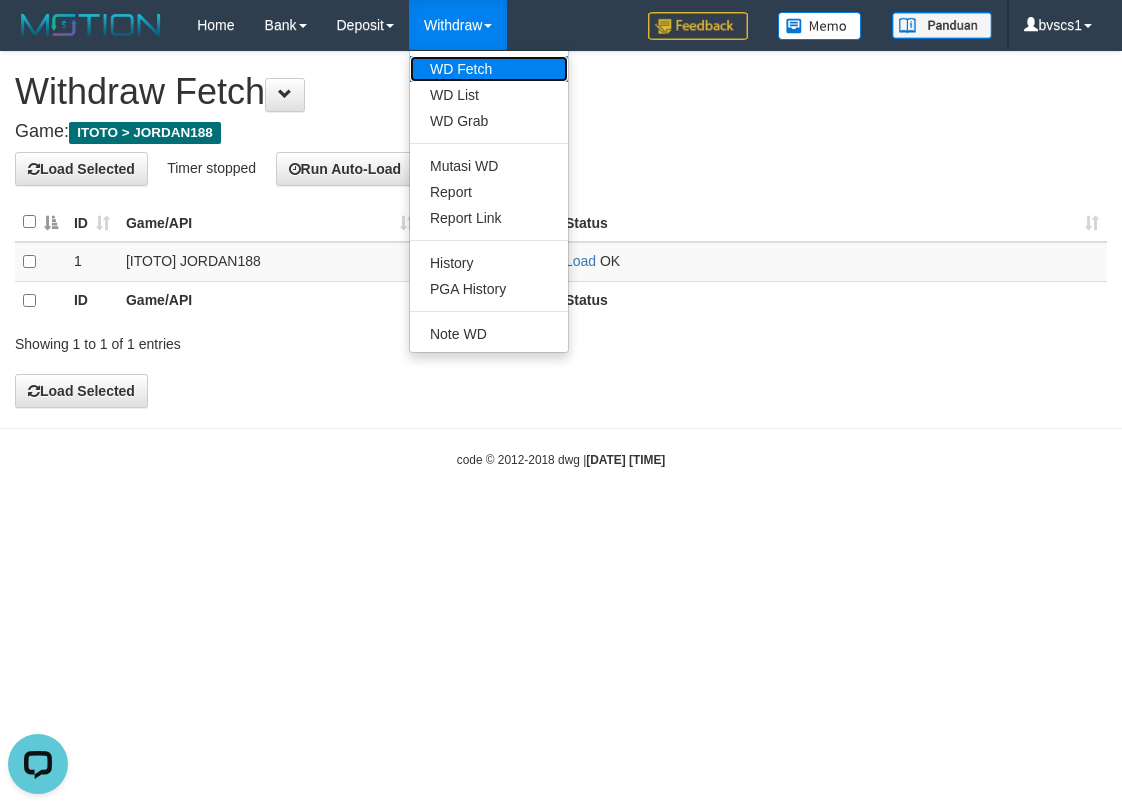 click on "WD Fetch" at bounding box center (489, 69) 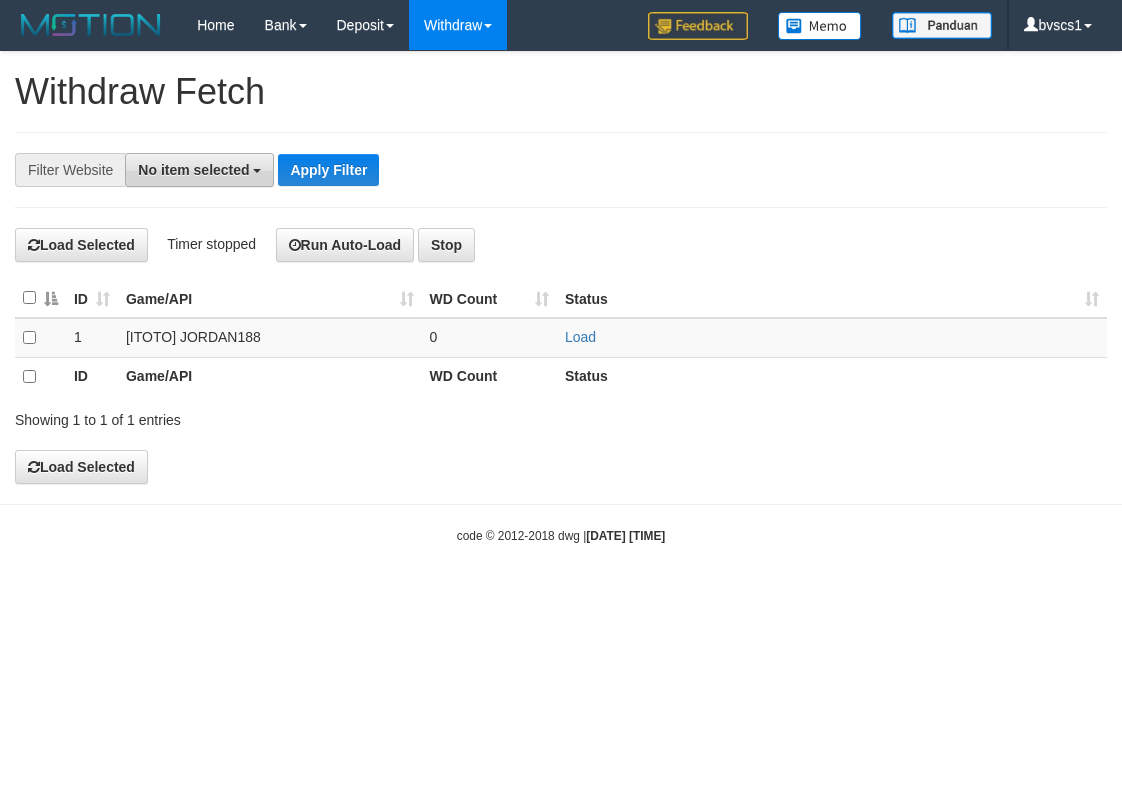 scroll, scrollTop: 0, scrollLeft: 0, axis: both 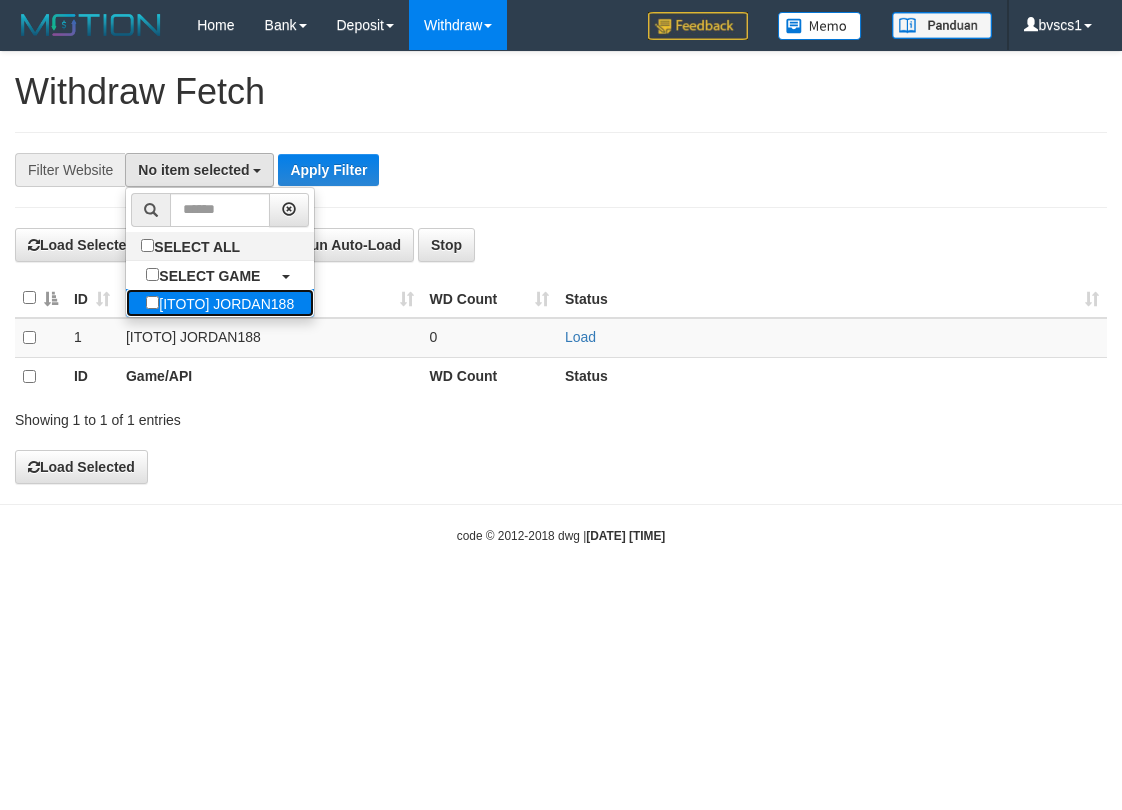 click on "[ITOTO] JORDAN188" at bounding box center (220, 303) 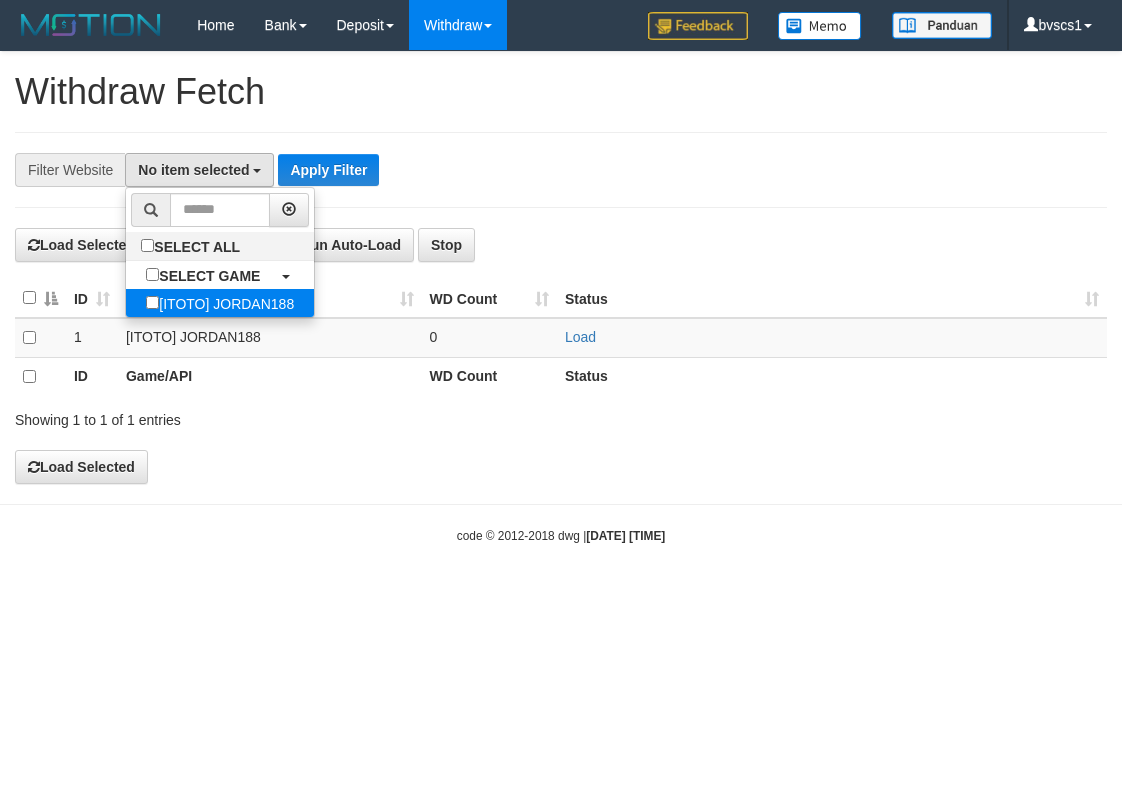 select on "****" 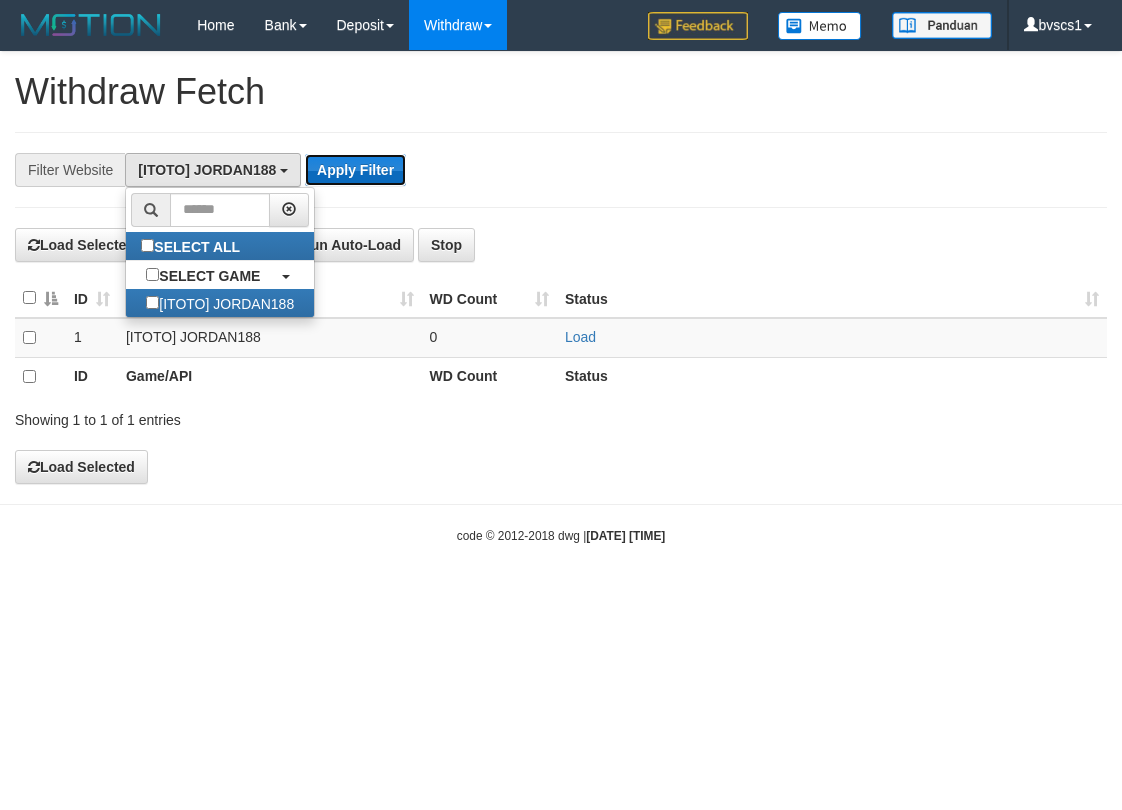 click on "Apply Filter" at bounding box center [355, 170] 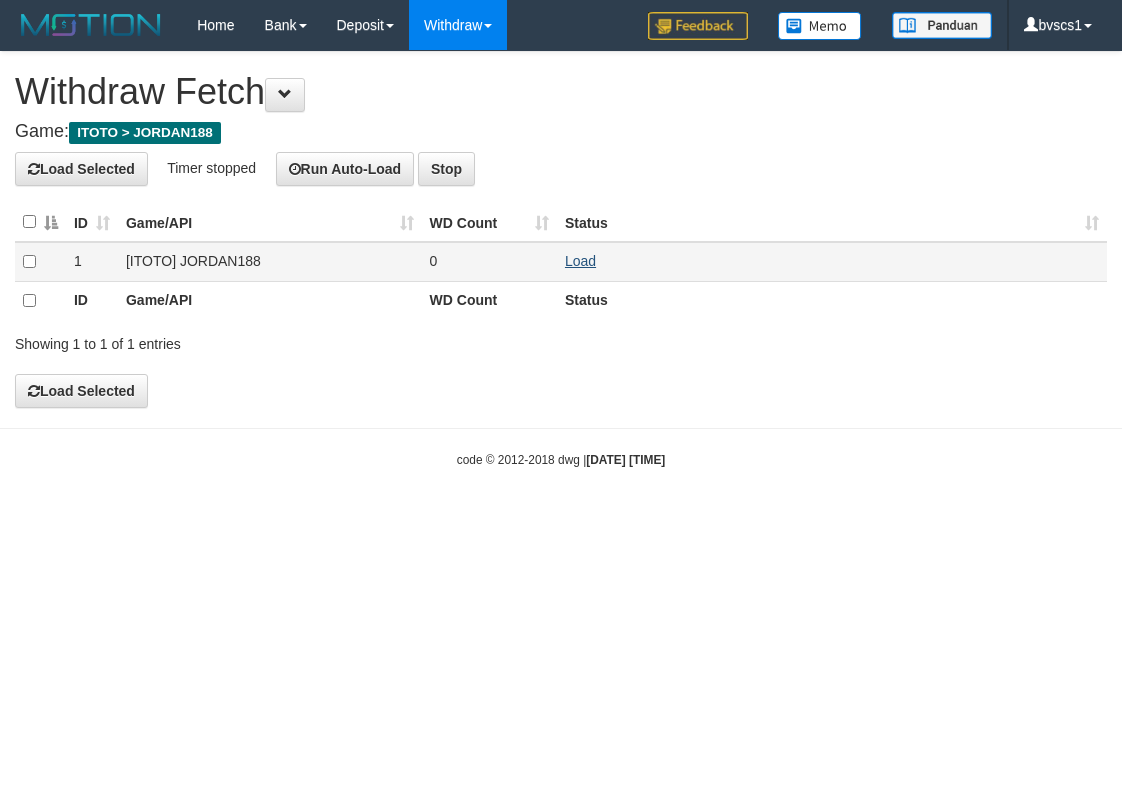 scroll, scrollTop: 0, scrollLeft: 0, axis: both 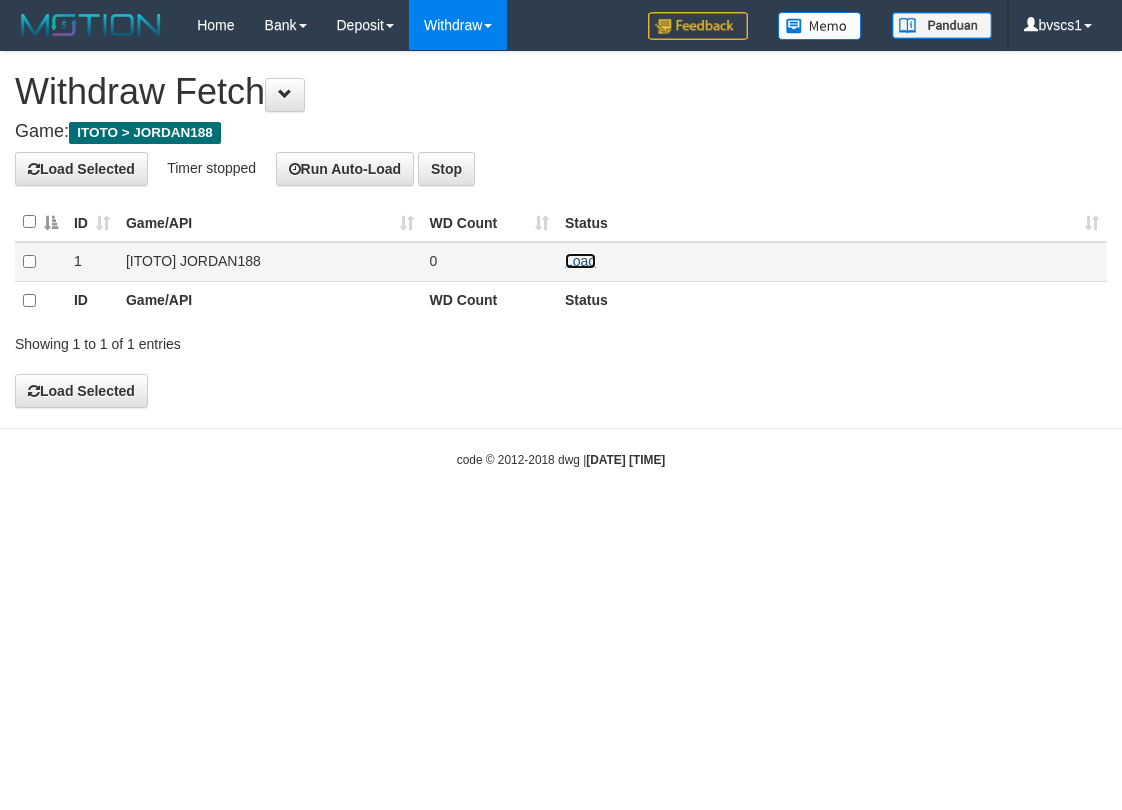 click on "Load" at bounding box center (580, 261) 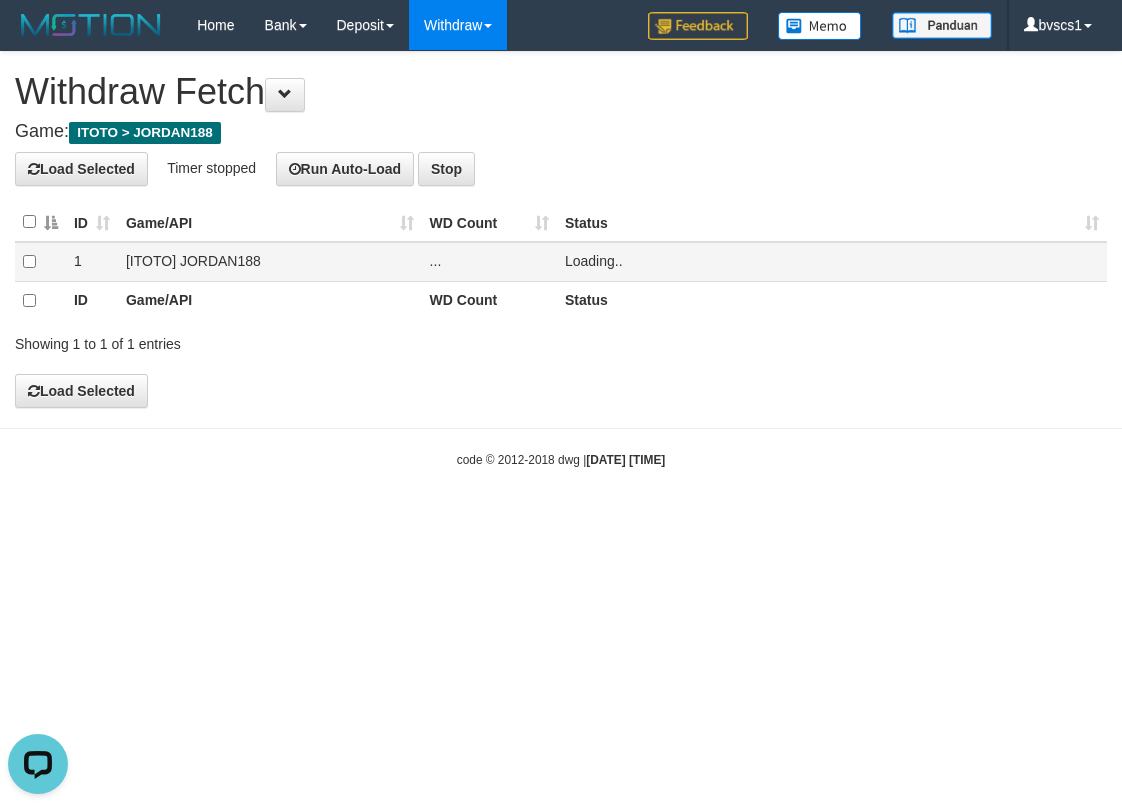 scroll, scrollTop: 0, scrollLeft: 0, axis: both 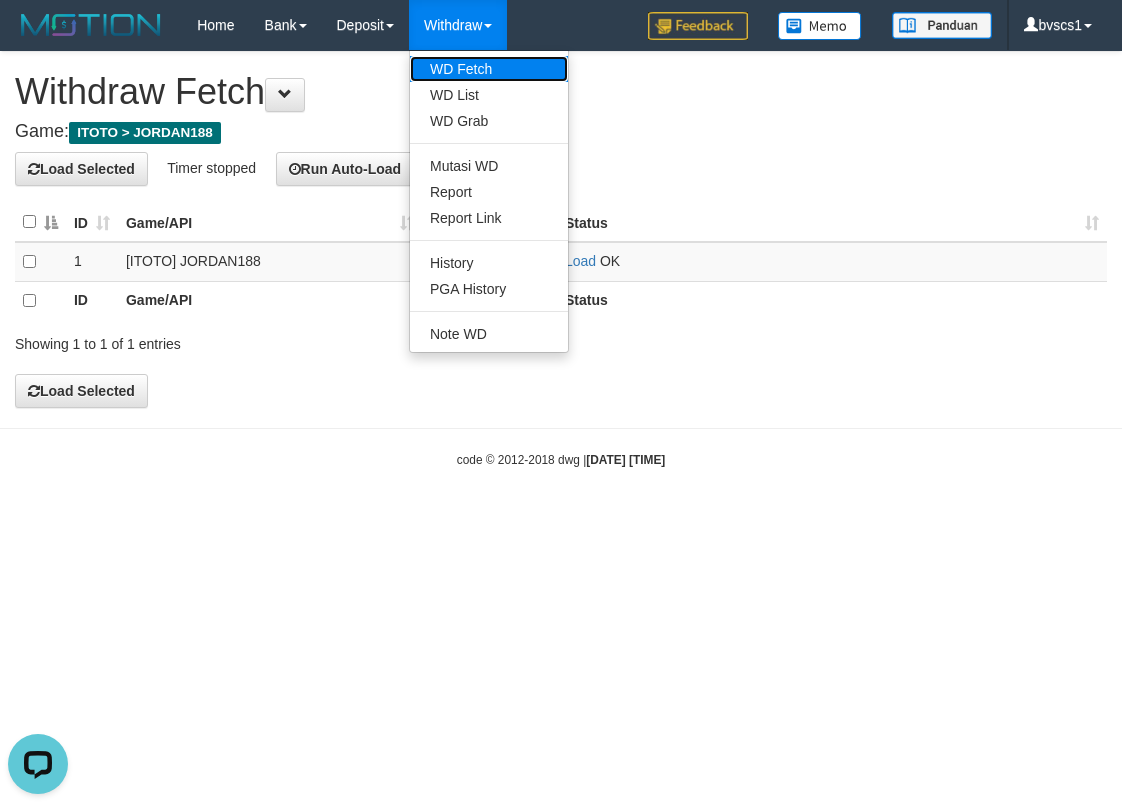 click on "WD Fetch" at bounding box center [489, 69] 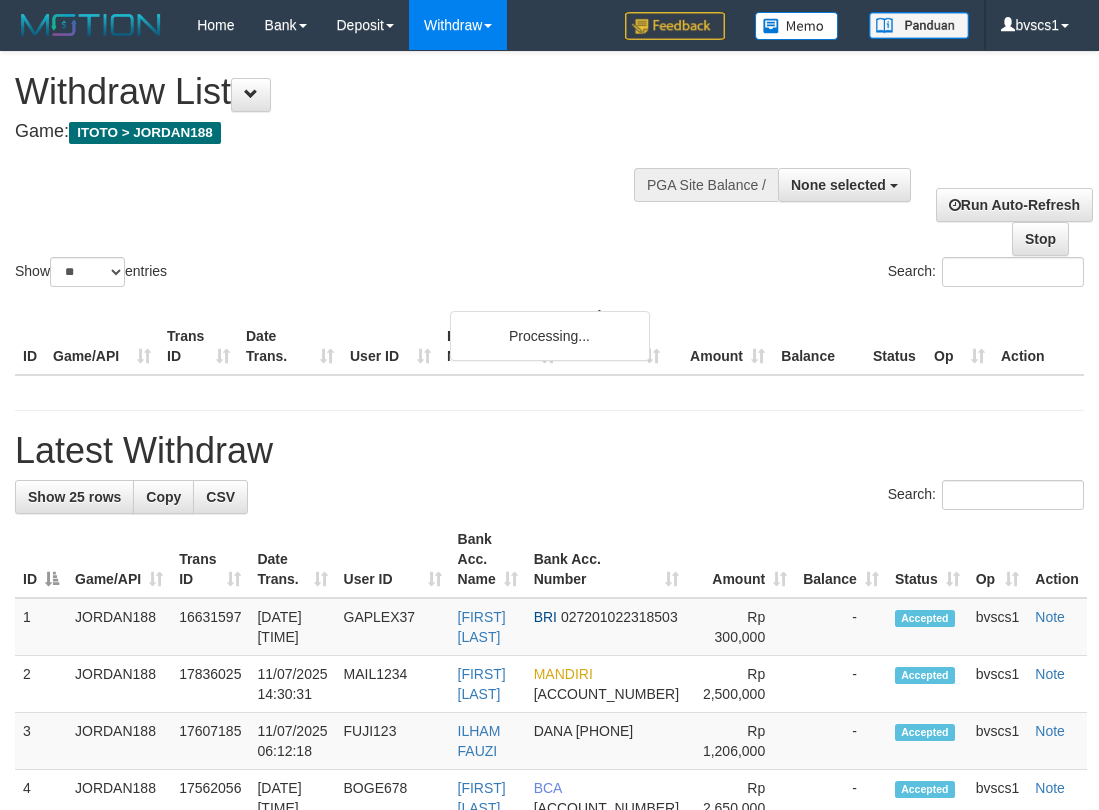select 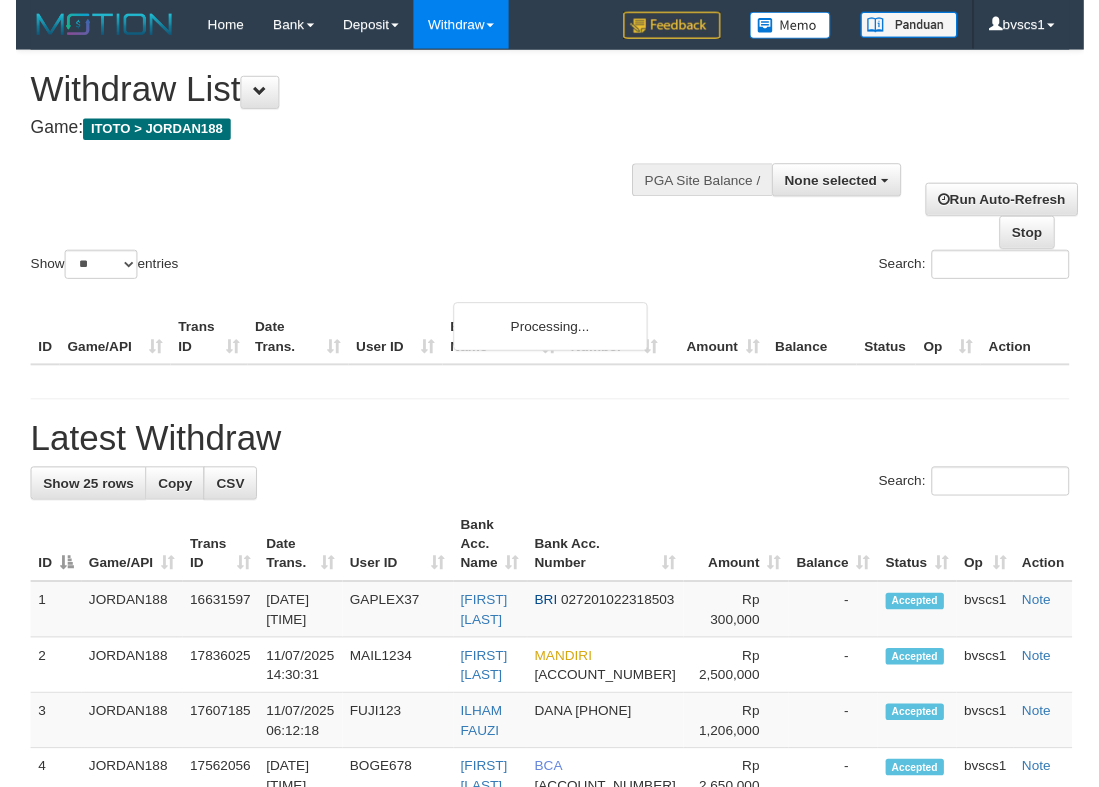 scroll, scrollTop: 0, scrollLeft: 0, axis: both 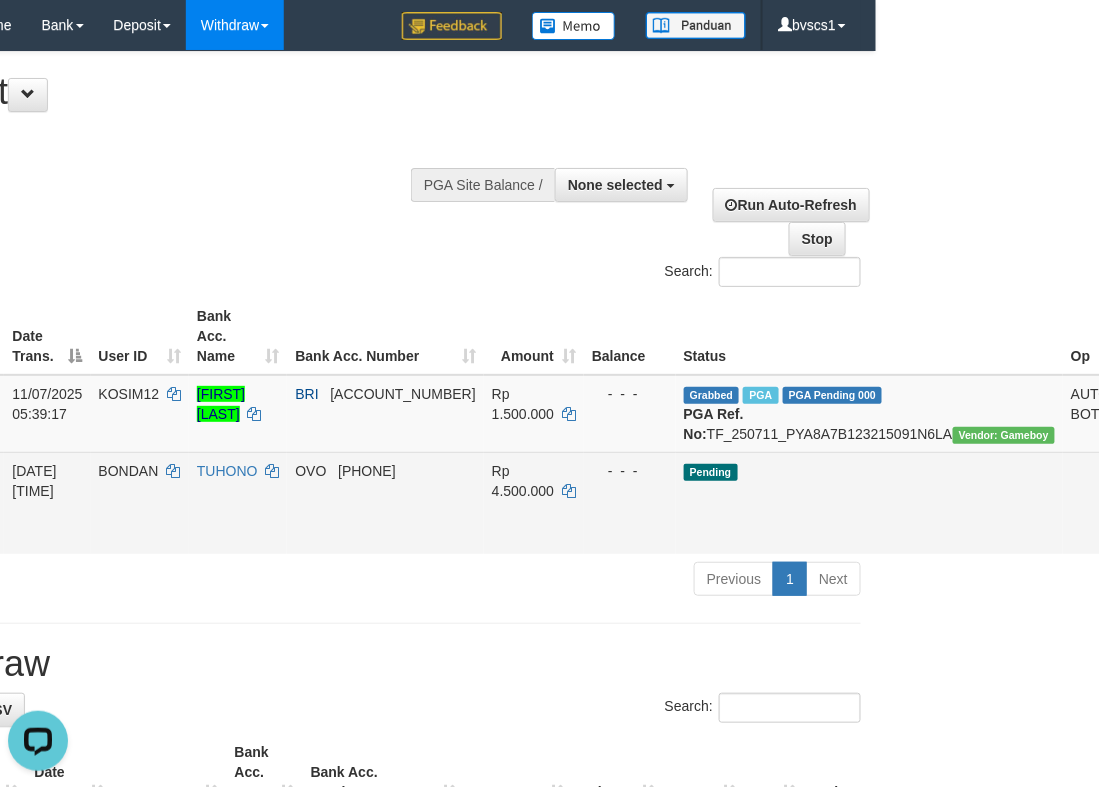 click on "Send PGA" at bounding box center [1170, 526] 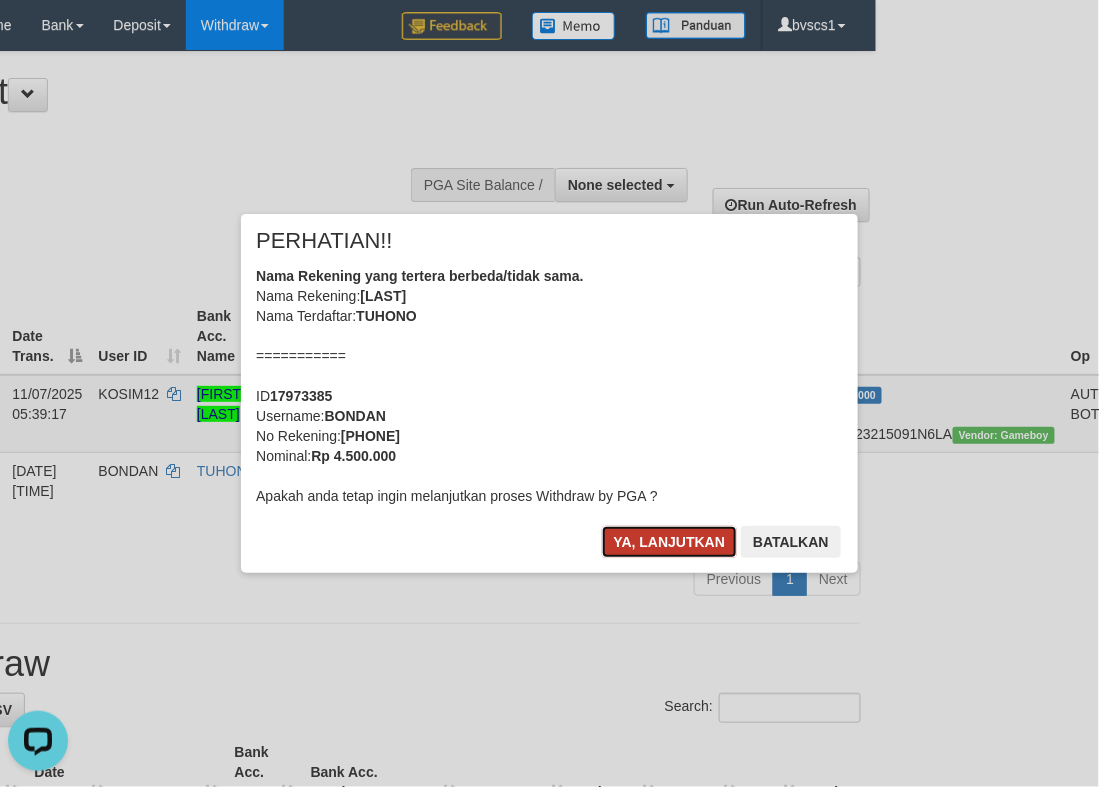 click on "Ya, lanjutkan" at bounding box center (670, 542) 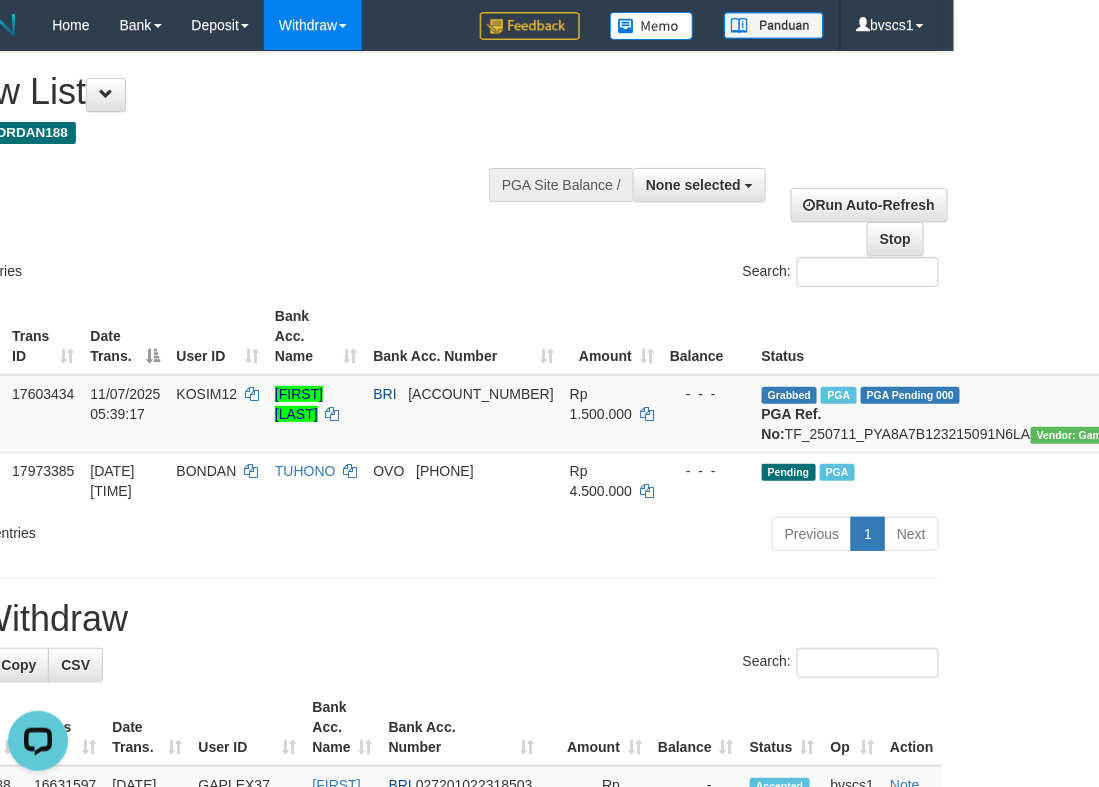 scroll, scrollTop: 0, scrollLeft: 0, axis: both 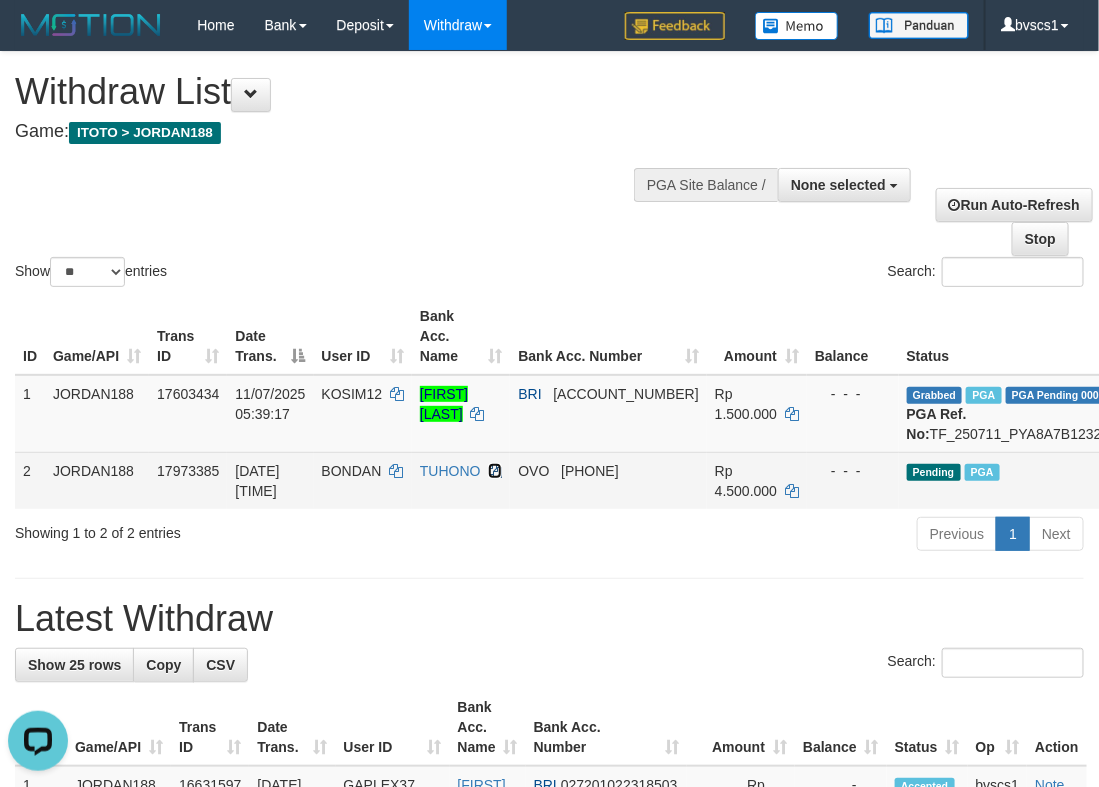click at bounding box center (495, 471) 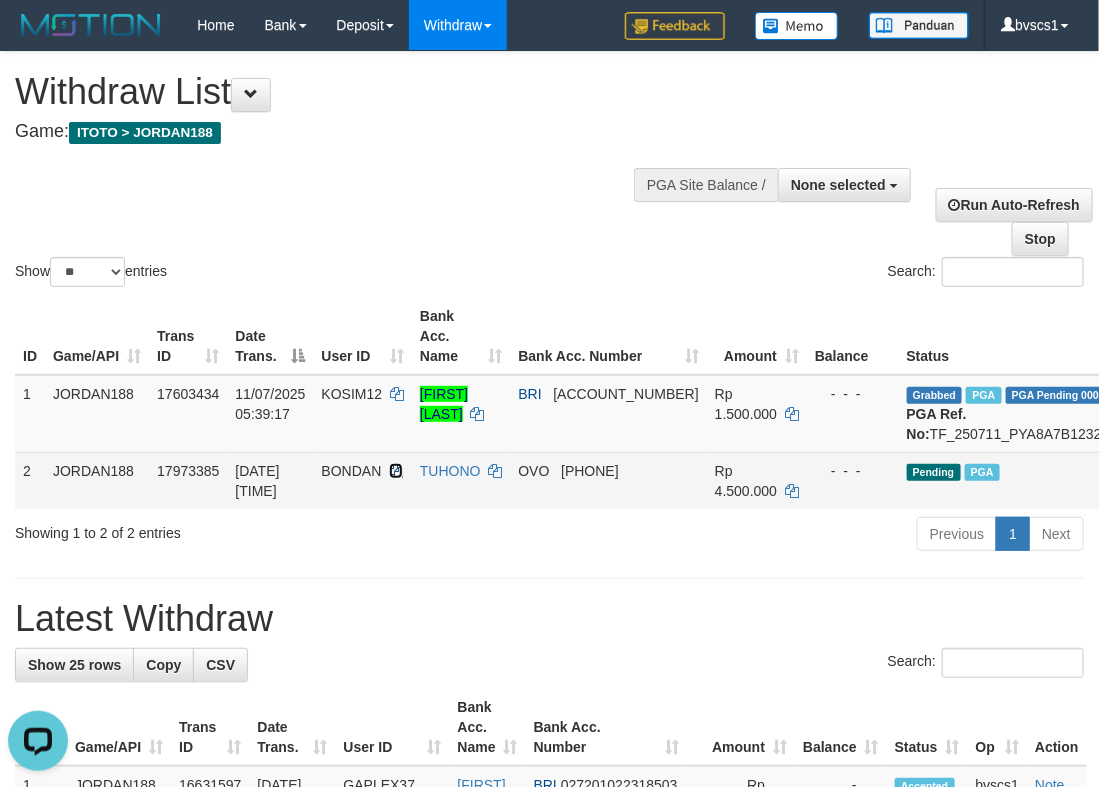 click at bounding box center (396, 471) 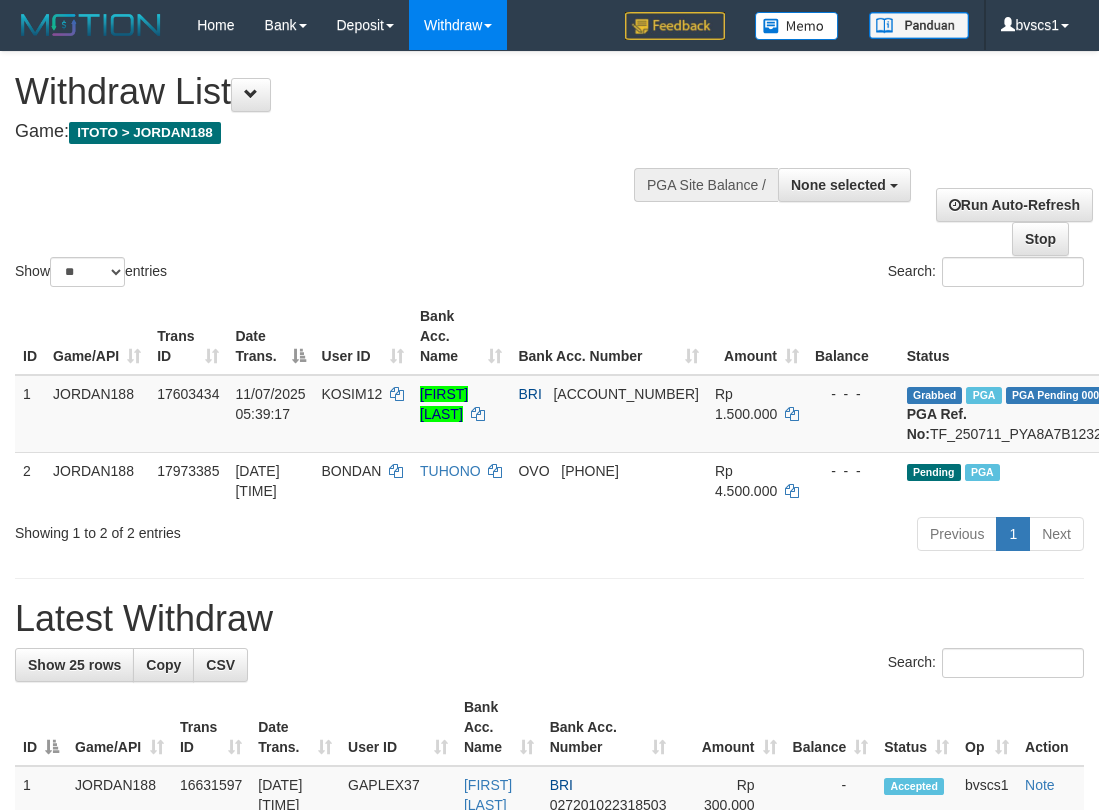 select 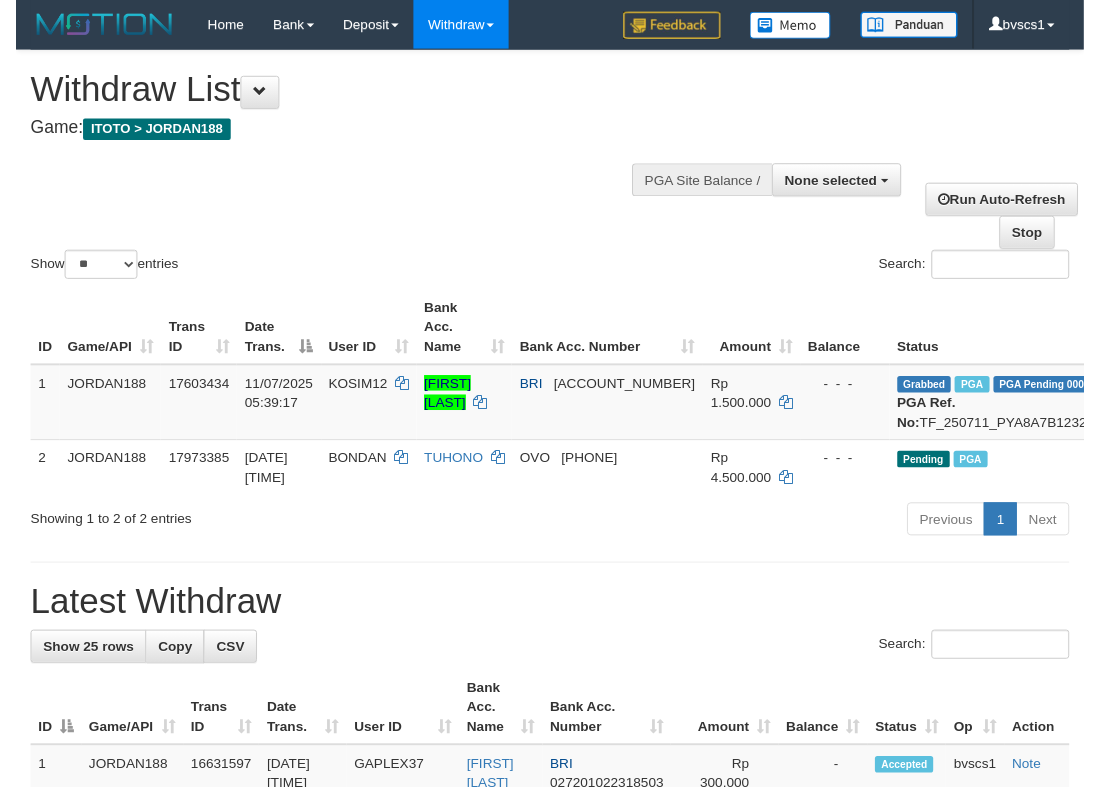 scroll, scrollTop: 0, scrollLeft: 0, axis: both 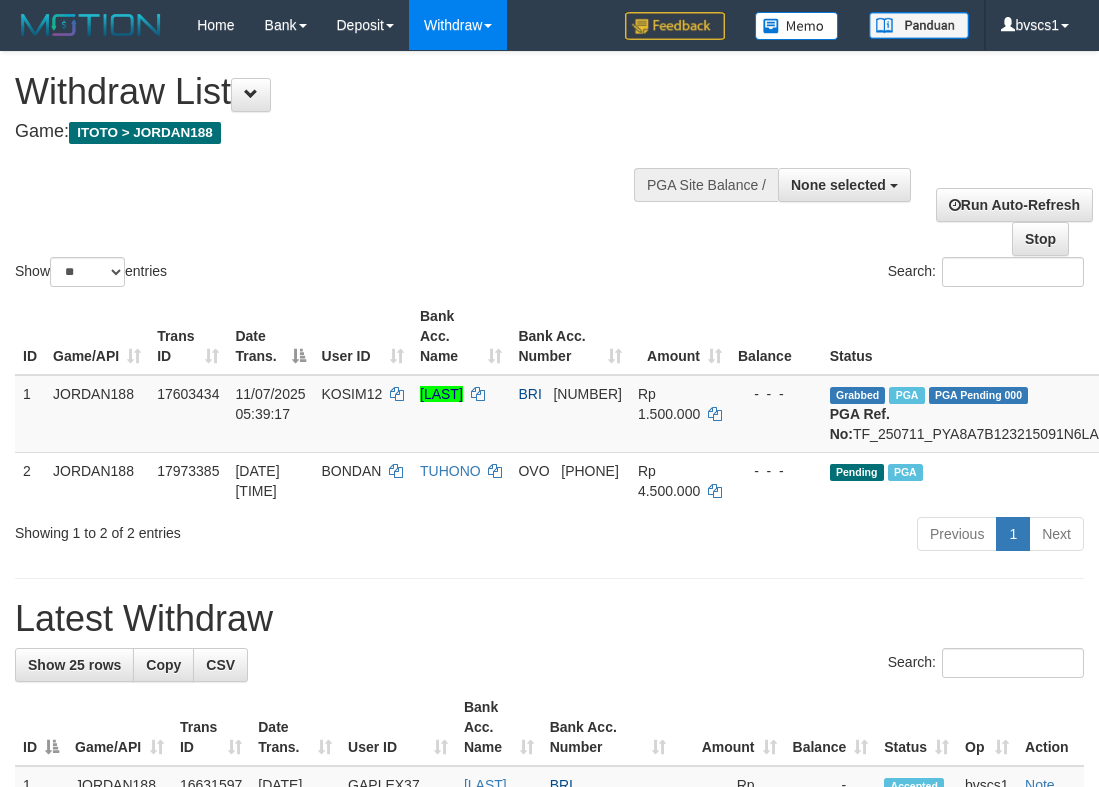 select 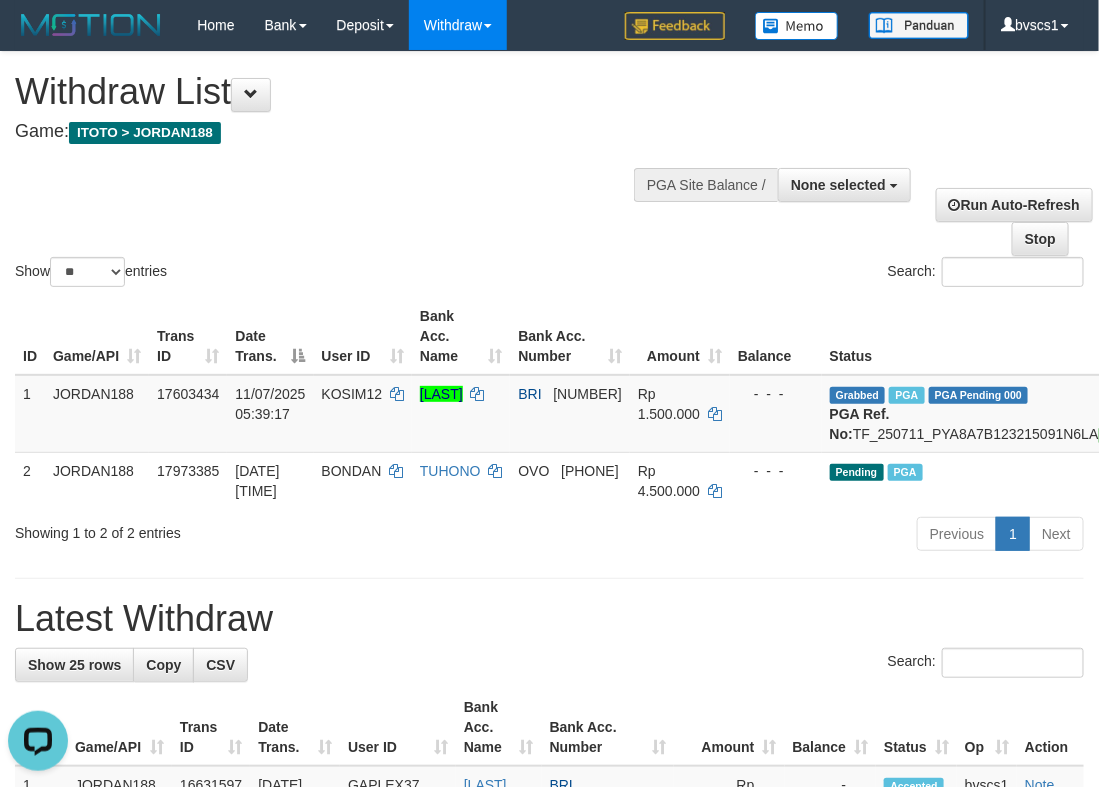 scroll, scrollTop: 0, scrollLeft: 0, axis: both 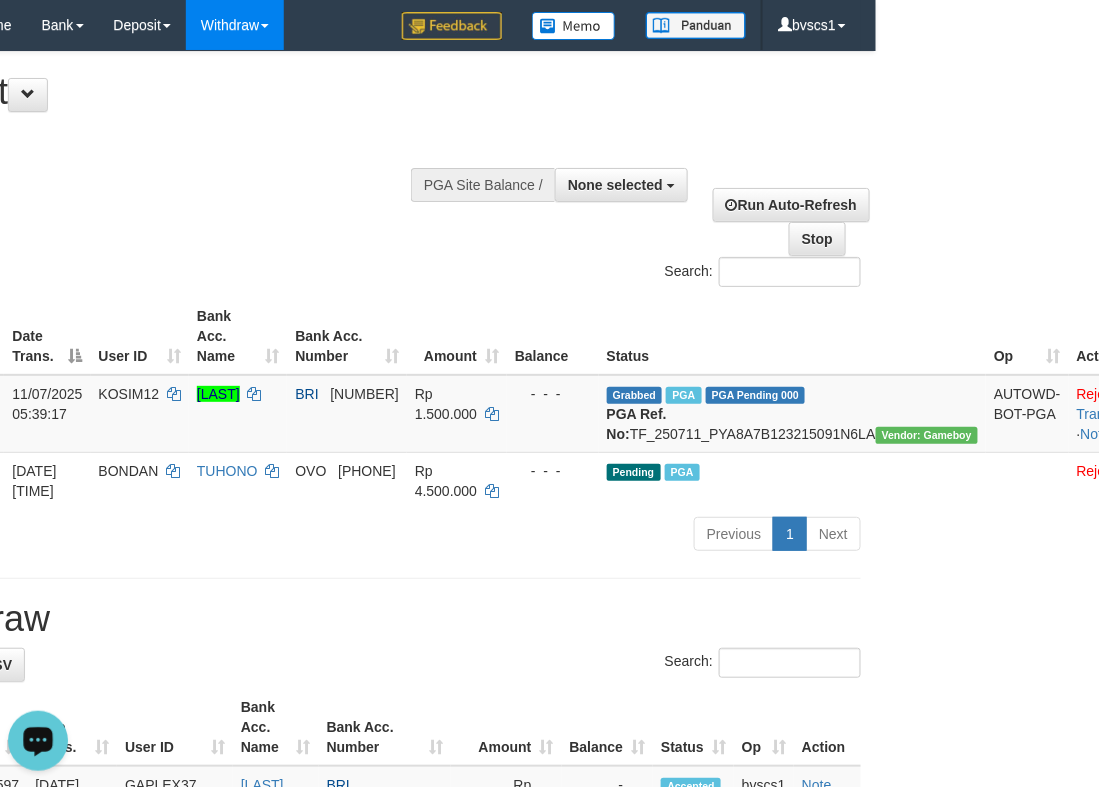 click on "Toggle navigation
Home
Bank
Account List
Load
By Website
Group
[ITOTO]													JORDAN188
Mutasi Bank
Search
Sync
Note Mutasi
Deposit
DPS Fetch
DPS List
History
PGA History
Note DPS -" at bounding box center [326, 904] 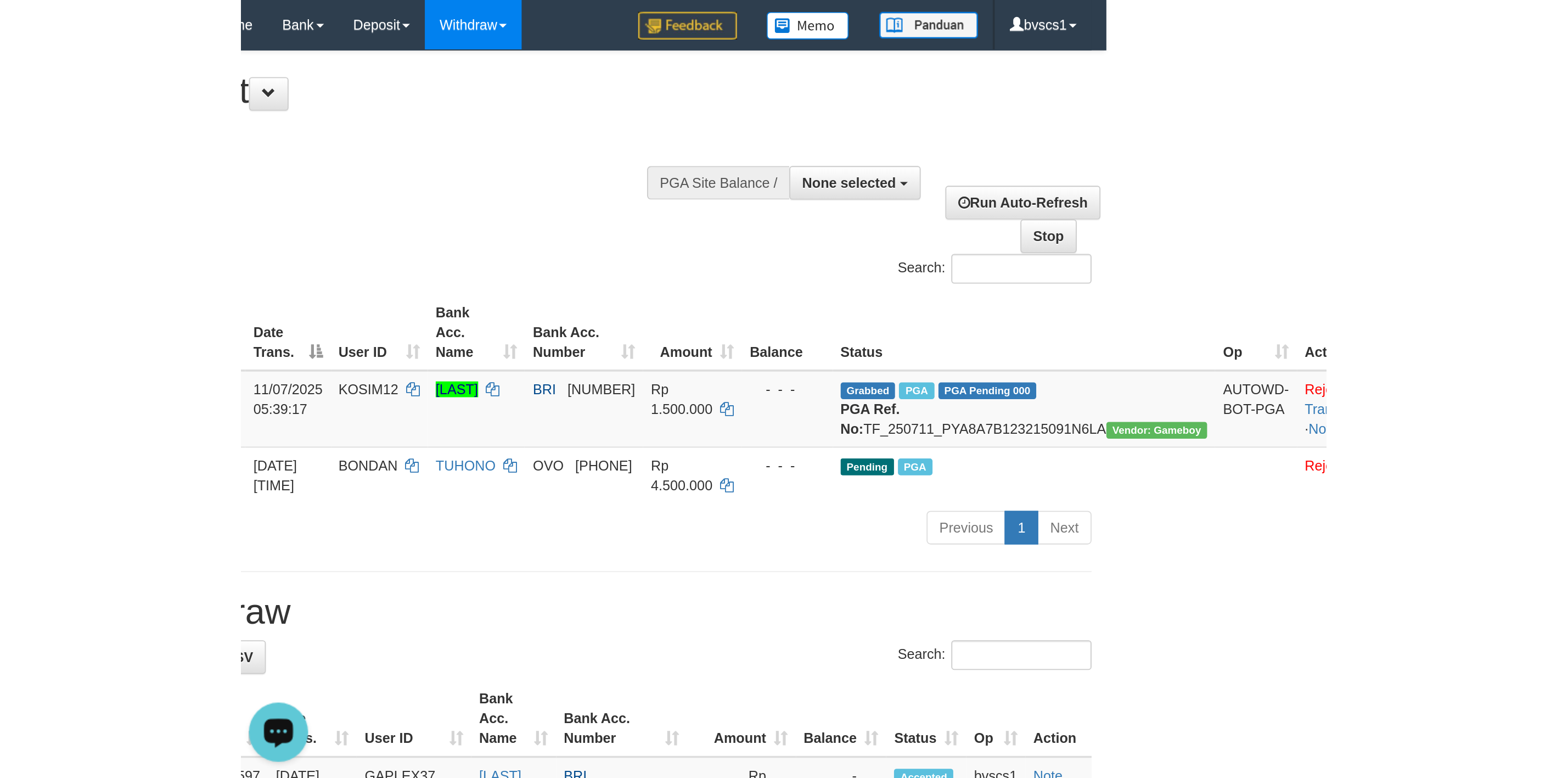 scroll, scrollTop: 0, scrollLeft: 0, axis: both 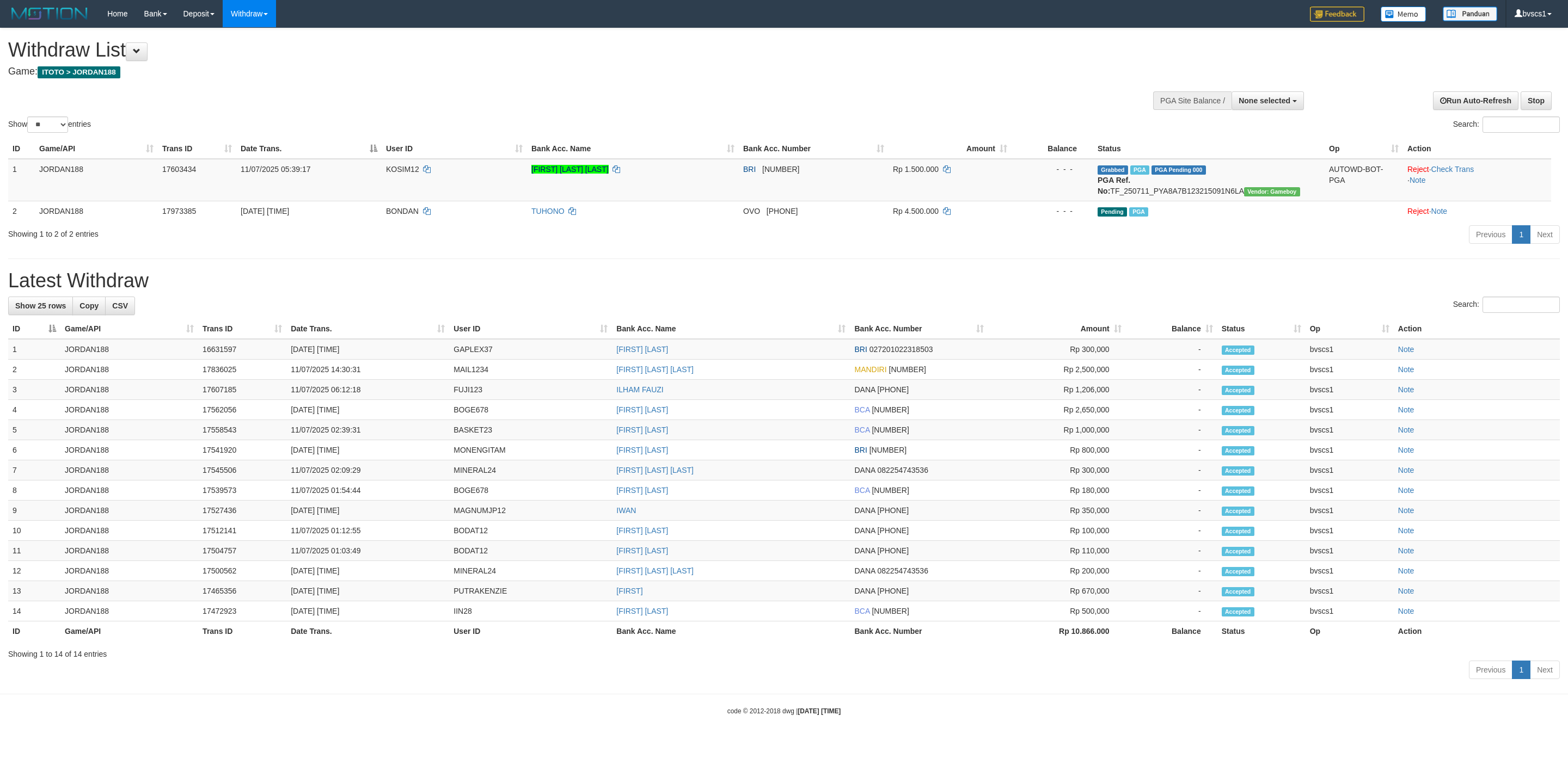 select 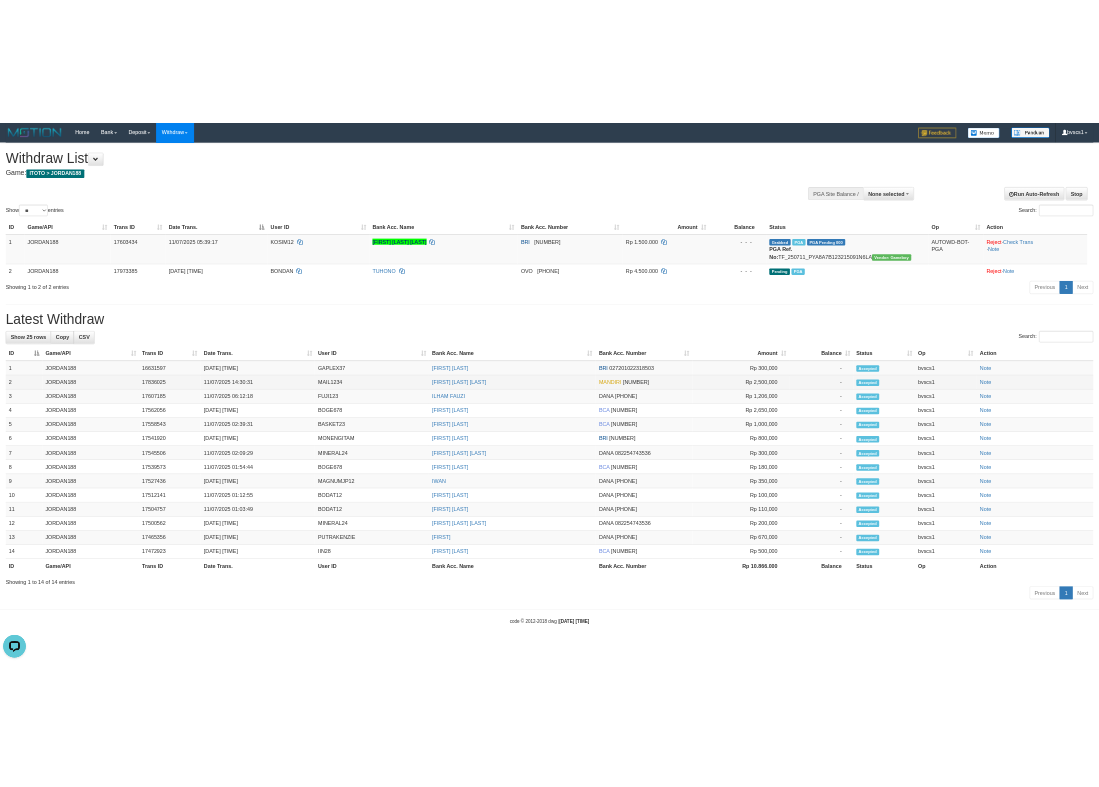 scroll, scrollTop: 0, scrollLeft: 0, axis: both 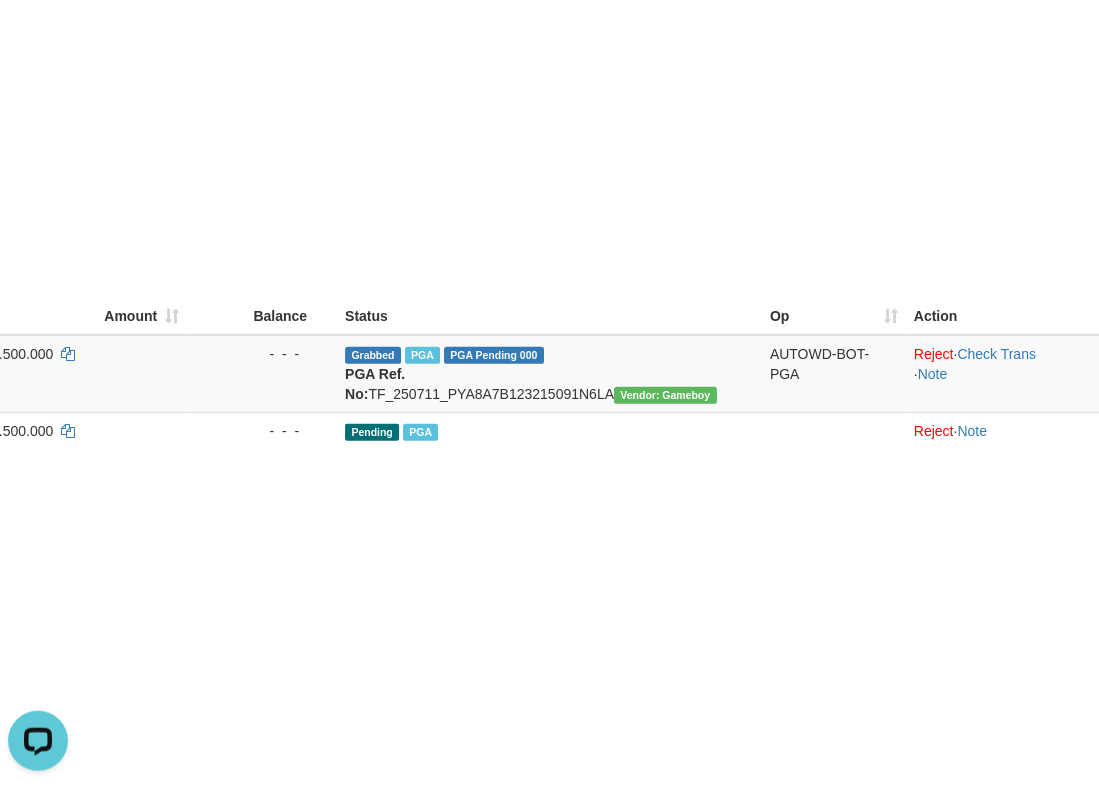 click on "Toggle navigation
Home
Bank
Account List
Load
By Website
Group
[ITOTO]													JORDAN188
Mutasi Bank
Search
Sync
Note Mutasi
Deposit
DPS Fetch
DPS List
History
PGA History
Note DPS -" at bounding box center (-1122, 914) 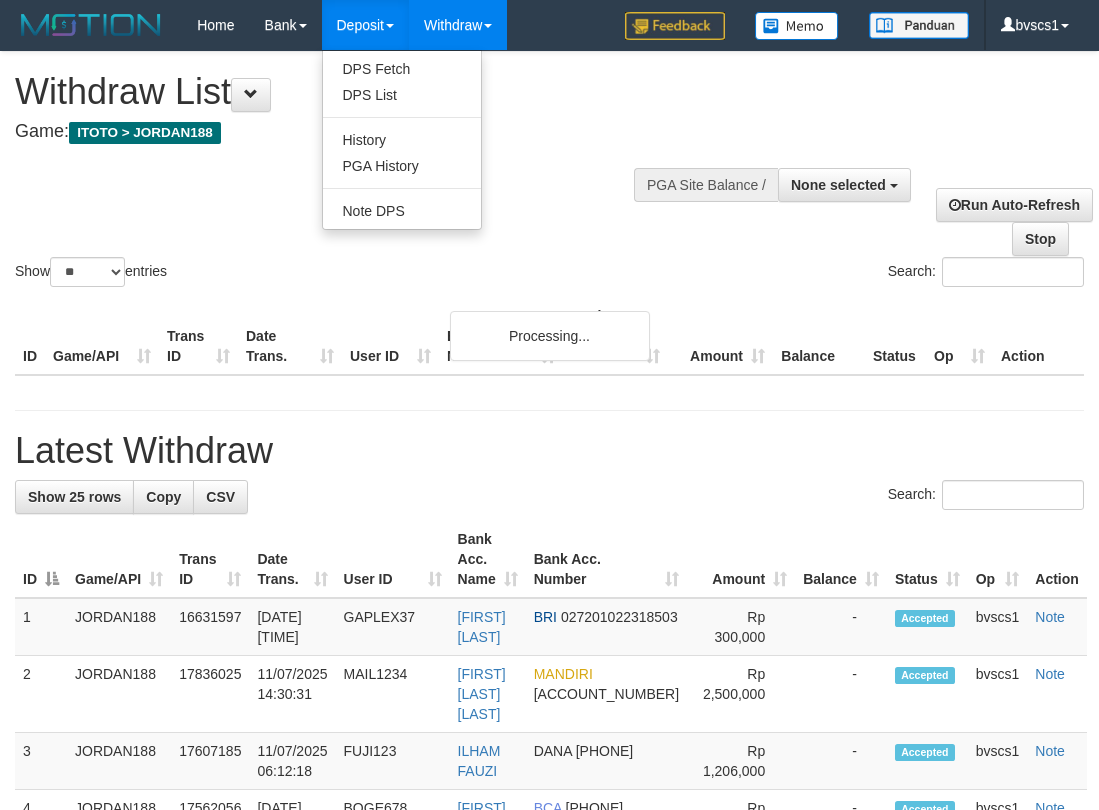 select 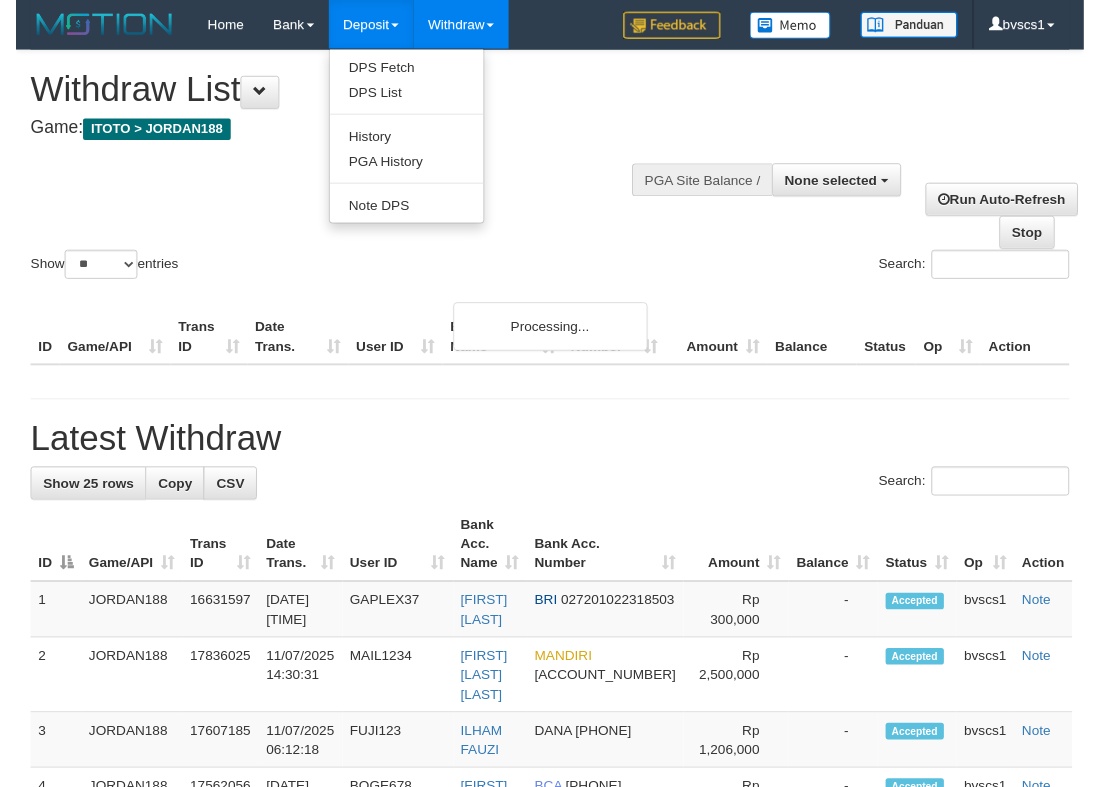 scroll, scrollTop: 0, scrollLeft: 0, axis: both 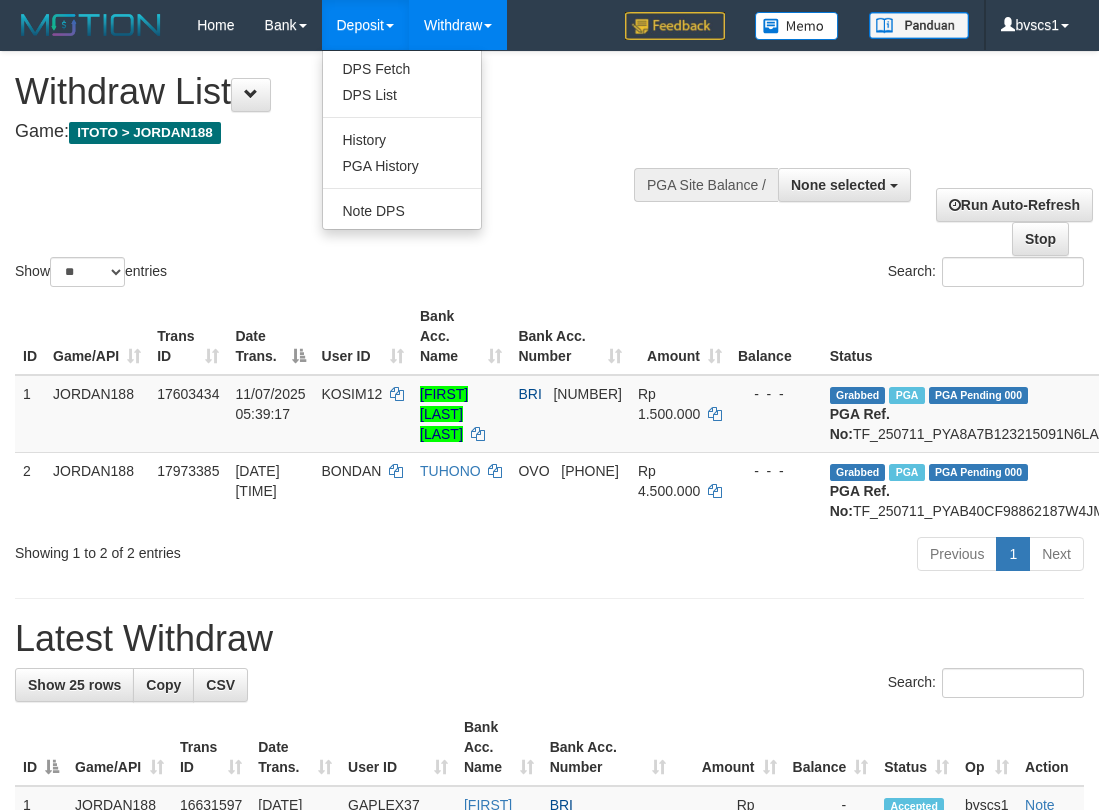 select 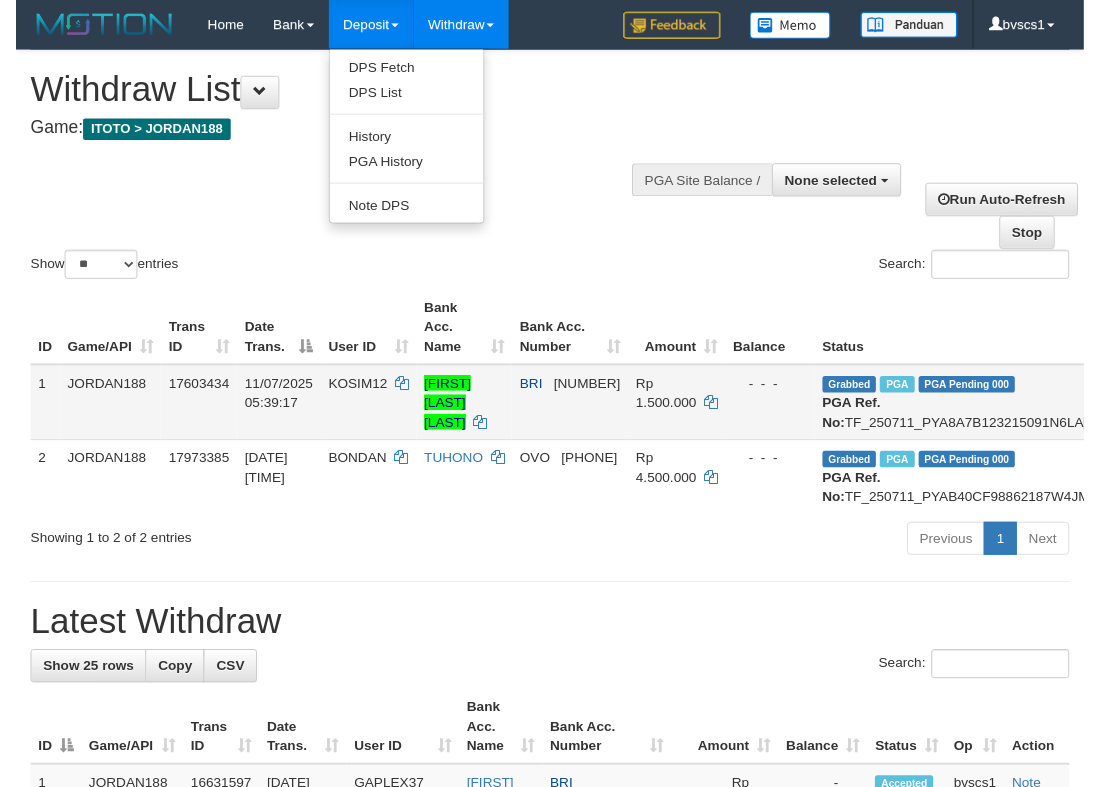 scroll, scrollTop: 0, scrollLeft: 0, axis: both 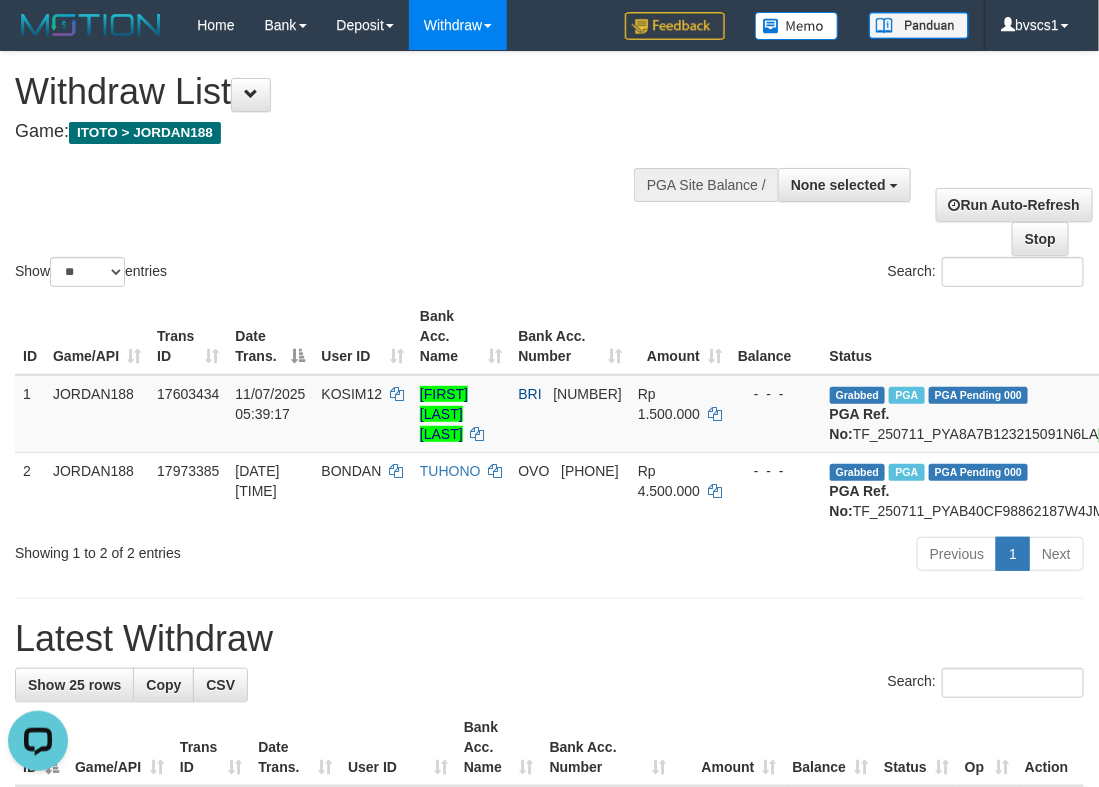 click on "**********" at bounding box center [549, 925] 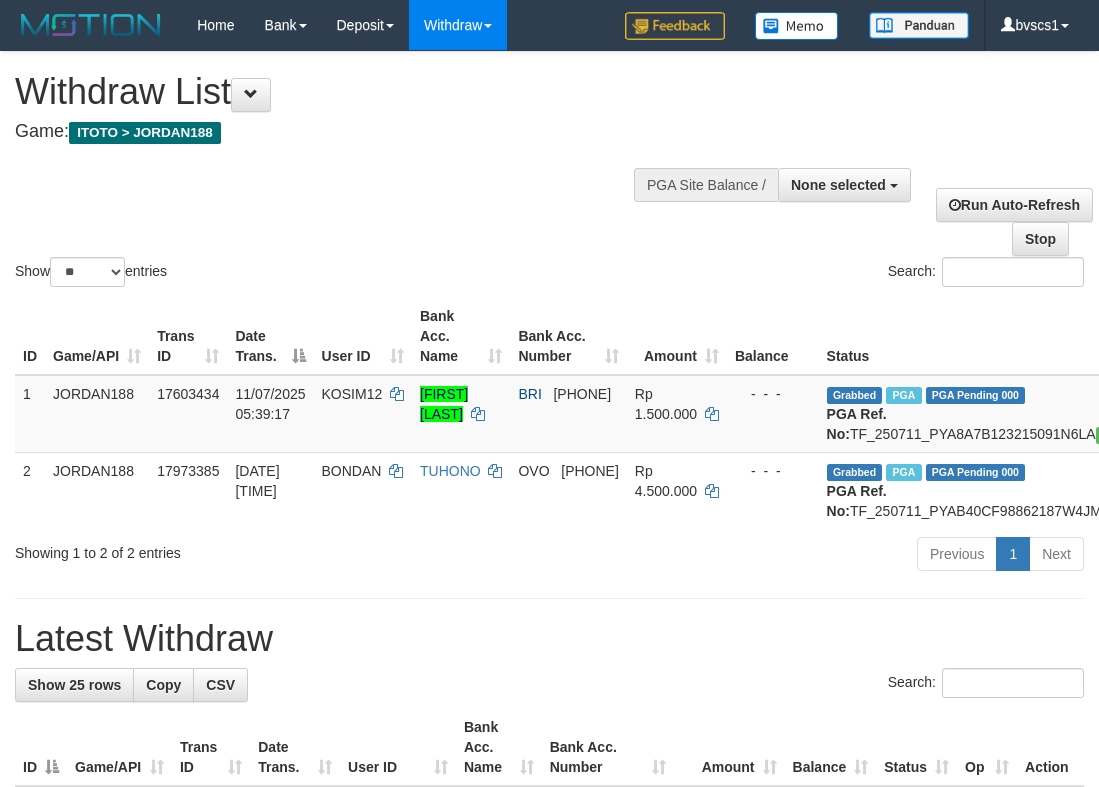 select 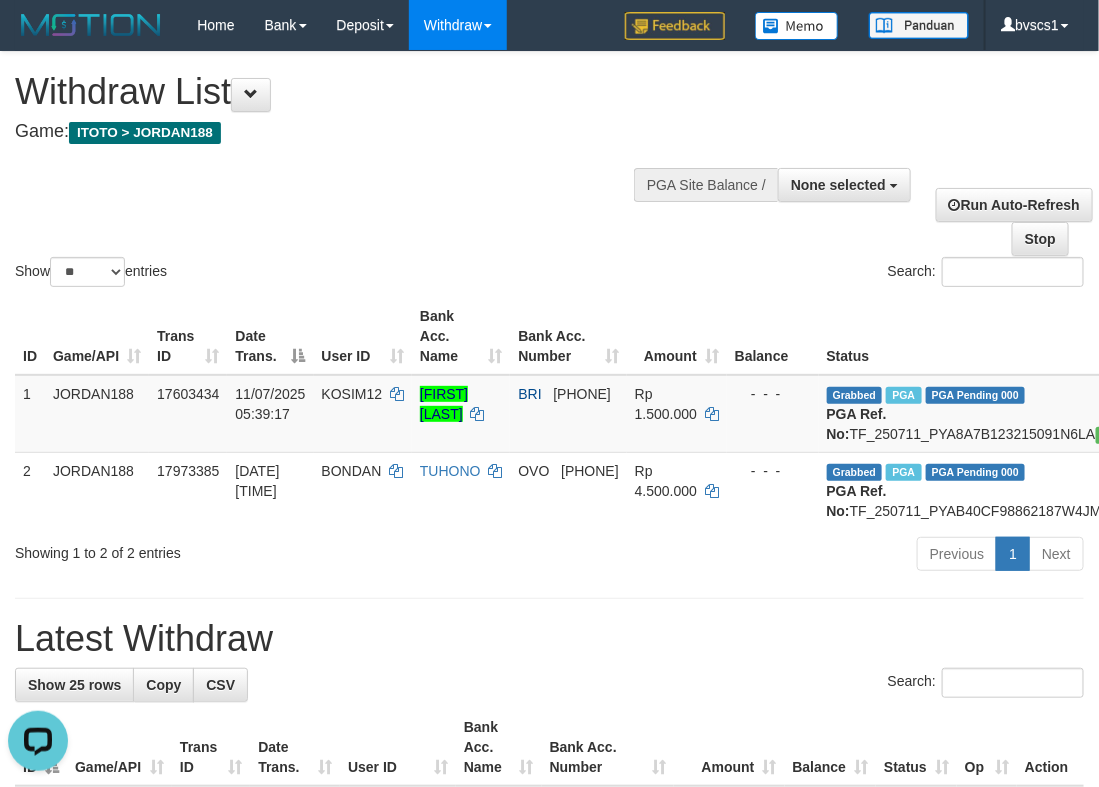 scroll, scrollTop: 0, scrollLeft: 0, axis: both 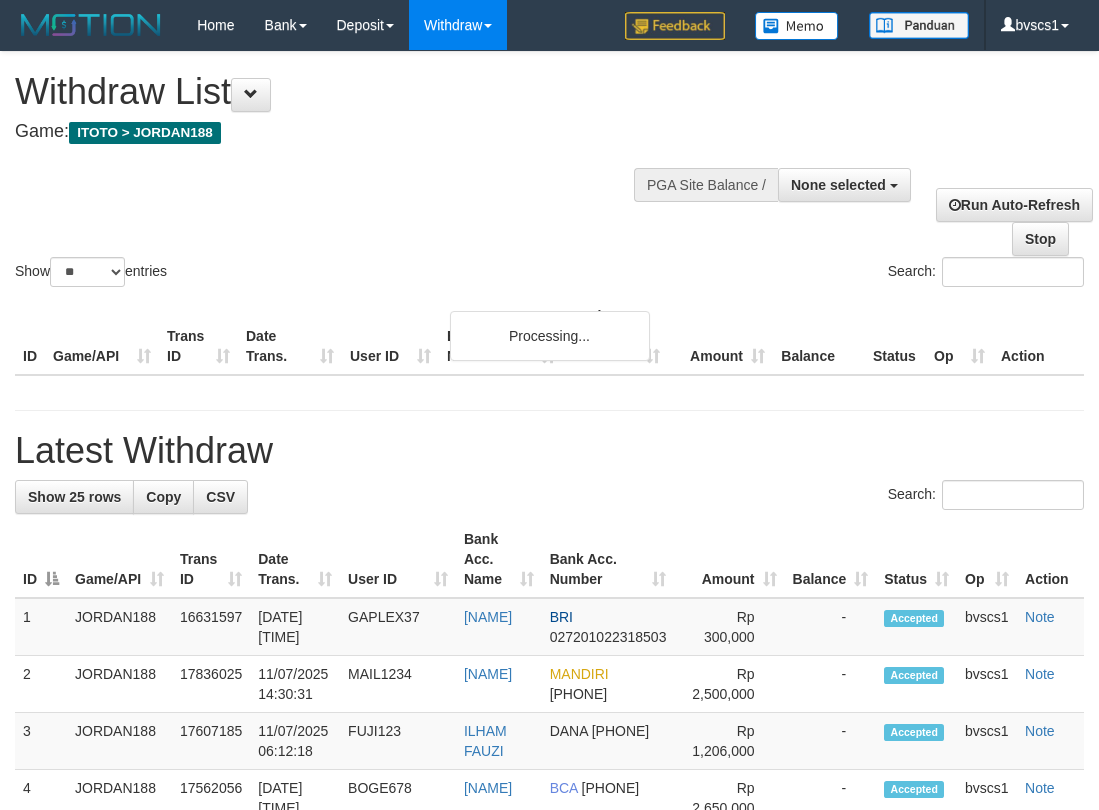 select 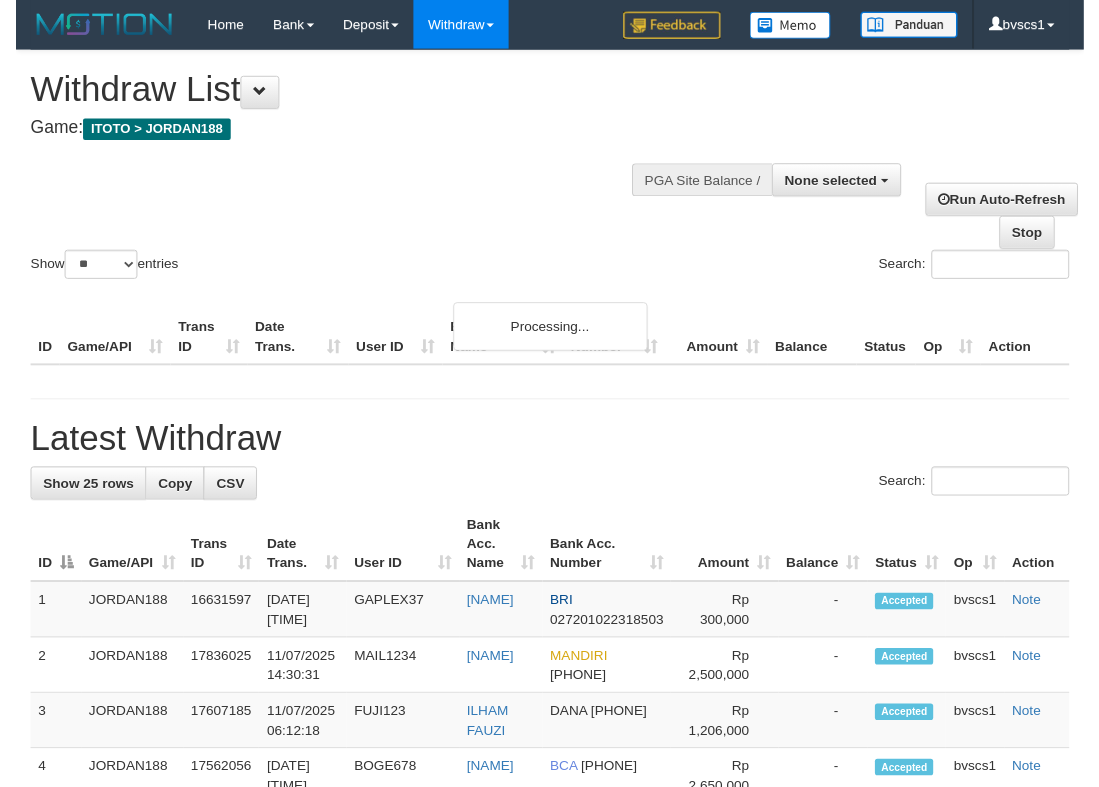 scroll, scrollTop: 0, scrollLeft: 0, axis: both 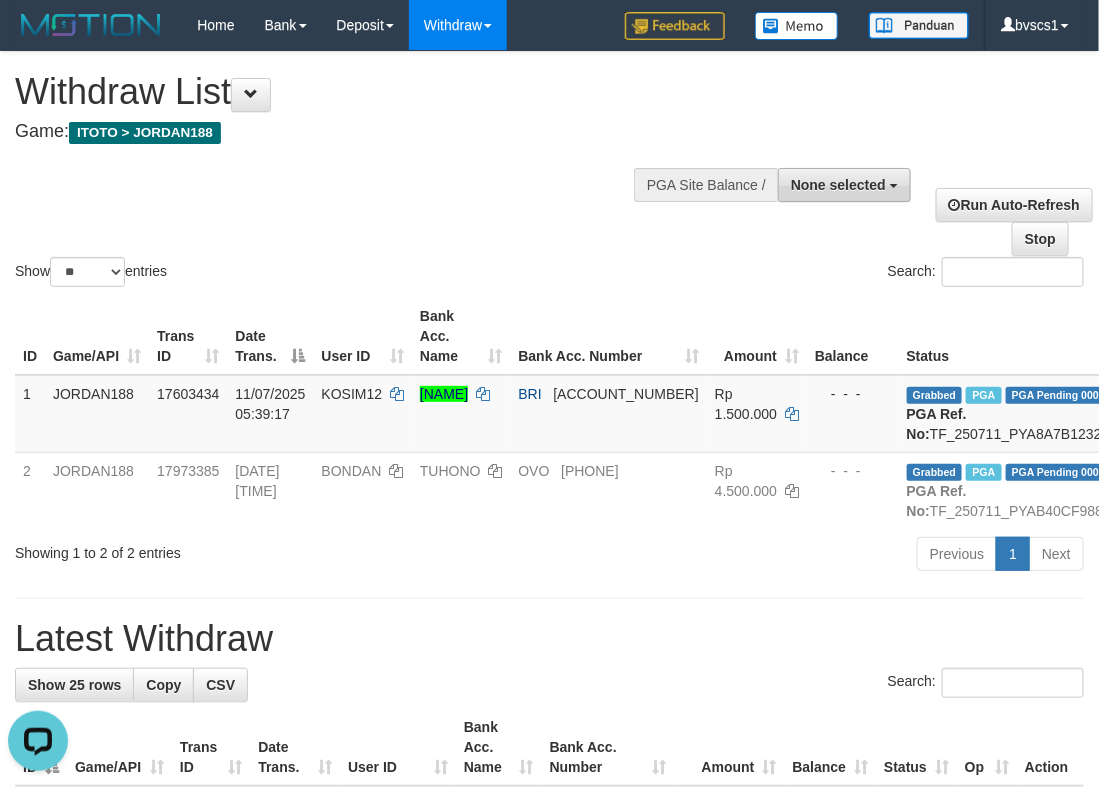 click on "None selected" at bounding box center [838, 185] 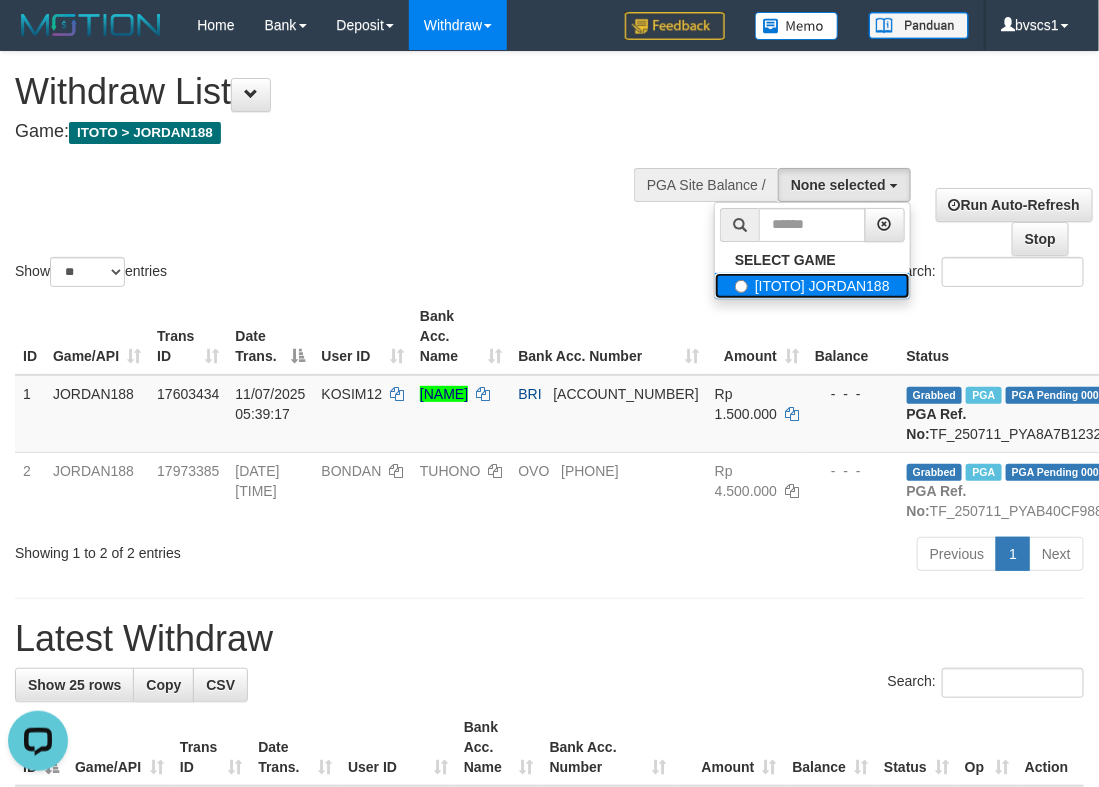 click on "[ITOTO] JORDAN188" at bounding box center [812, 286] 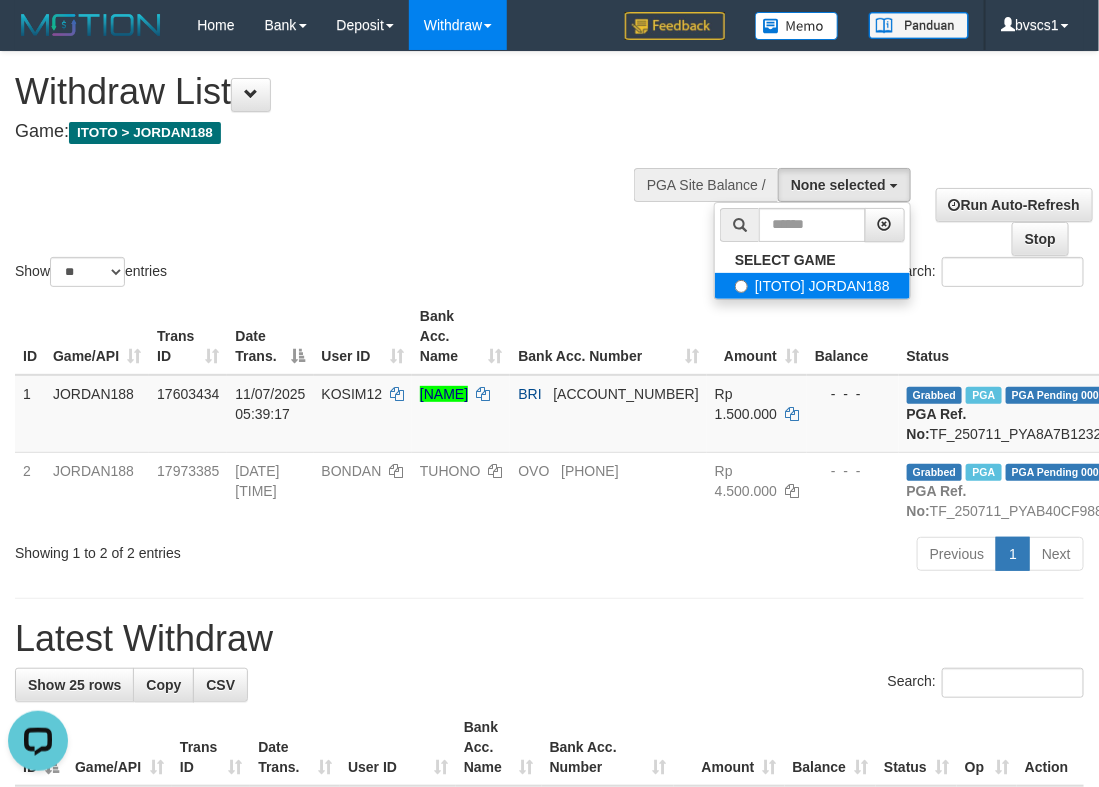 select on "****" 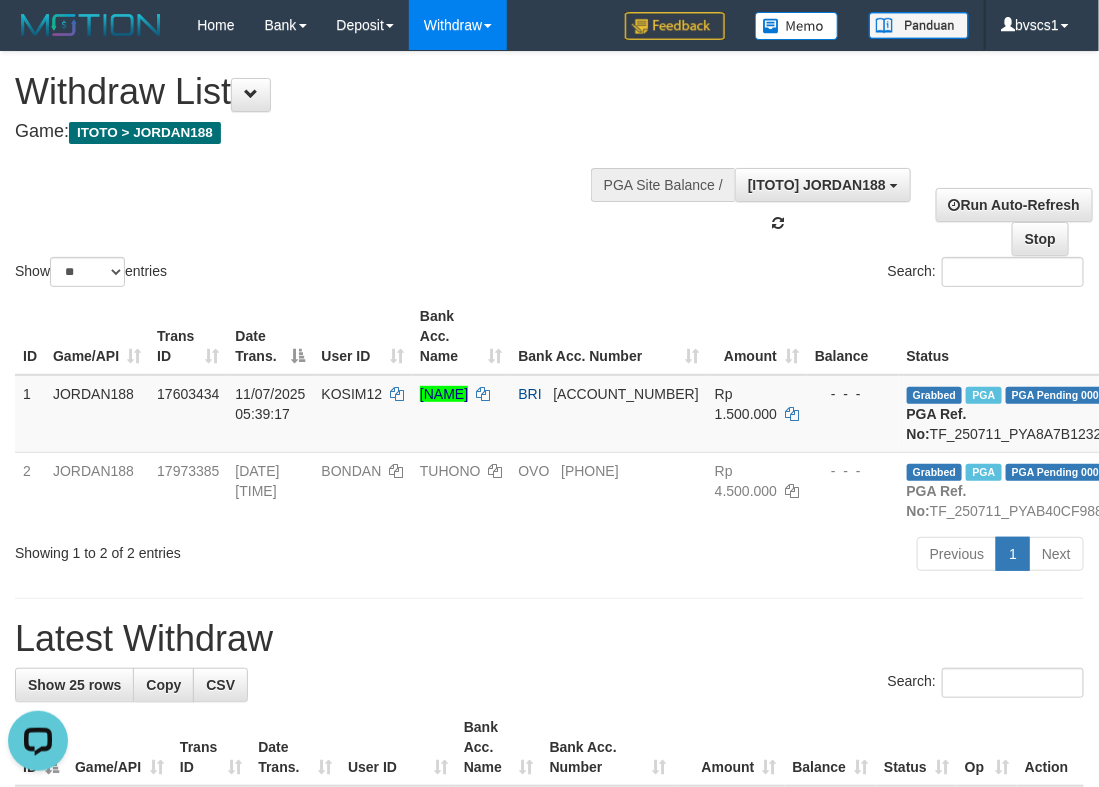 scroll, scrollTop: 18, scrollLeft: 0, axis: vertical 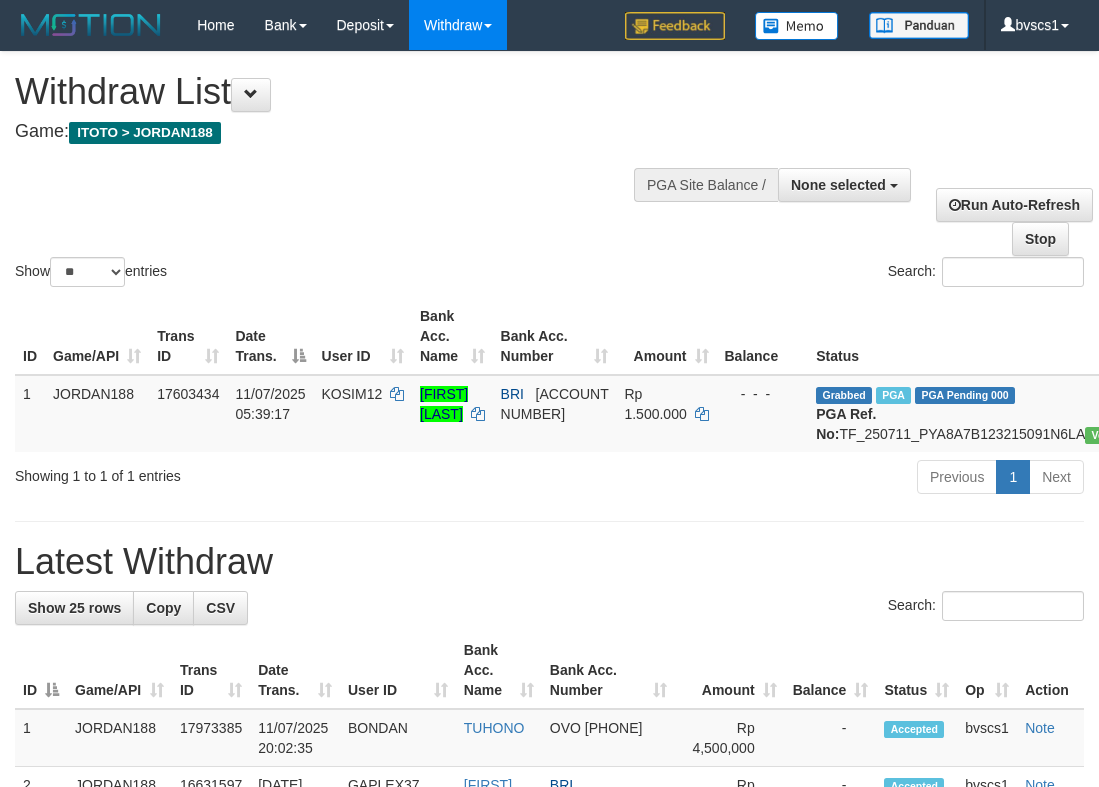 select 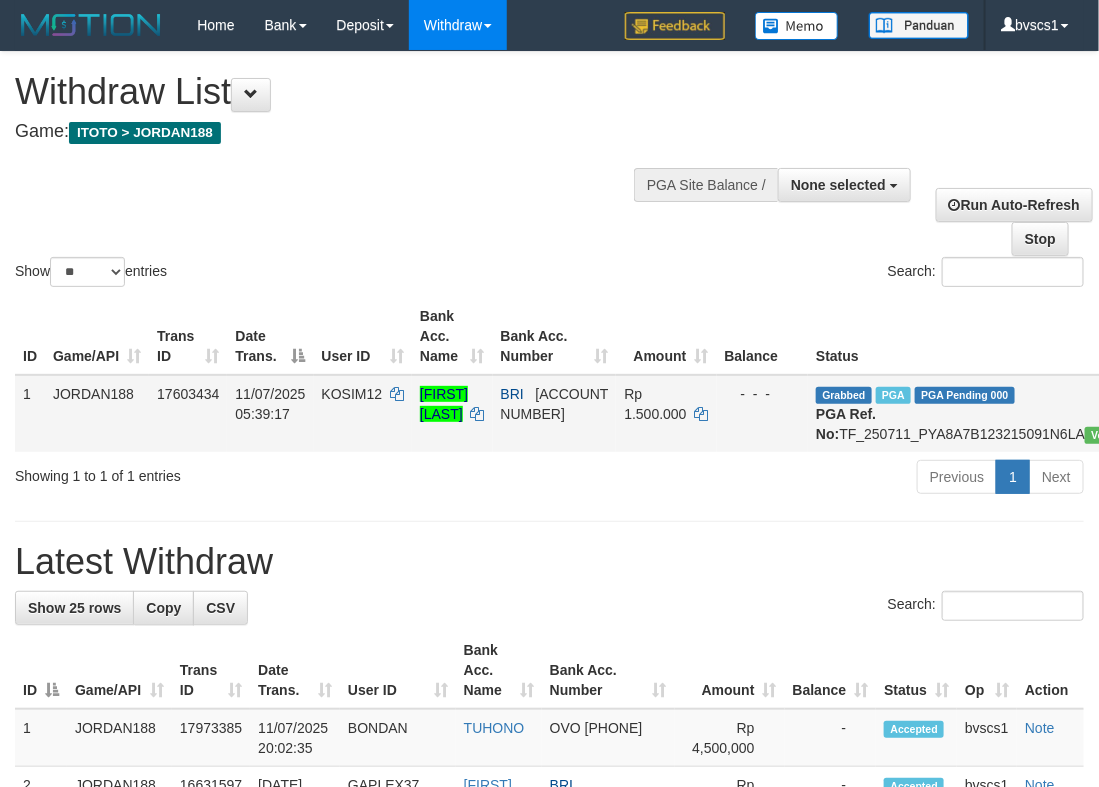 scroll, scrollTop: 150, scrollLeft: 0, axis: vertical 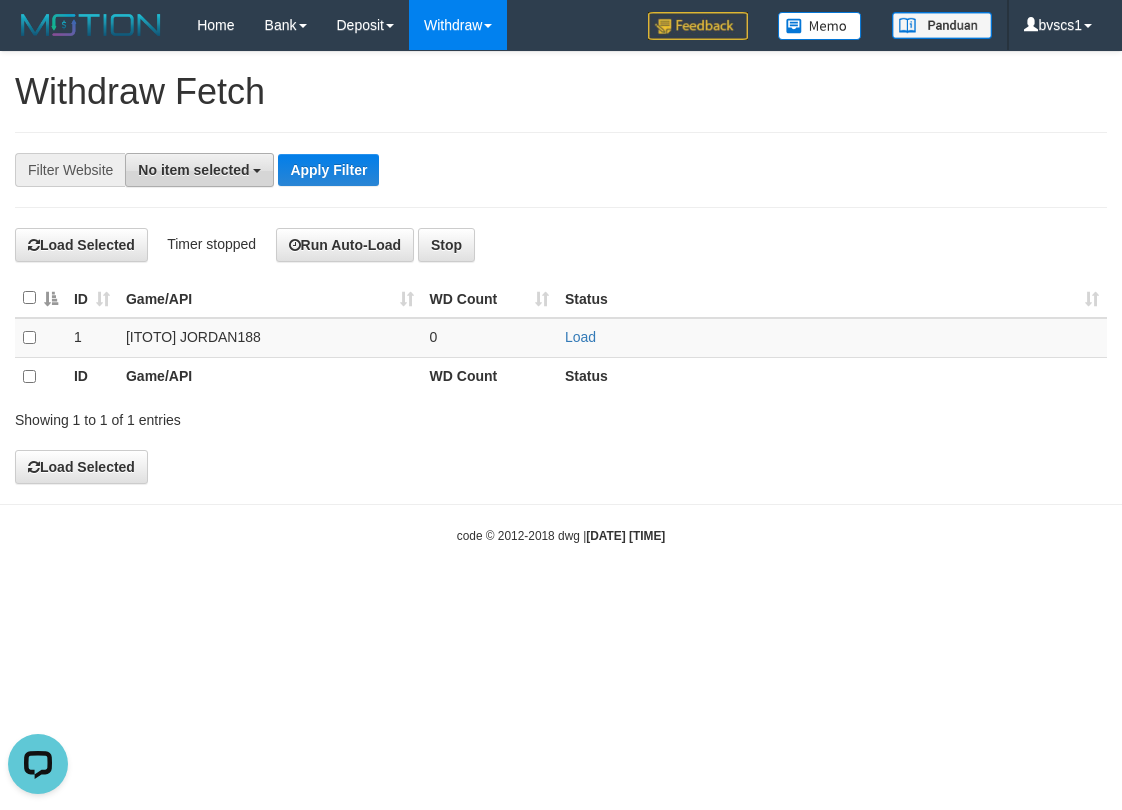 click on "No item selected" at bounding box center (199, 170) 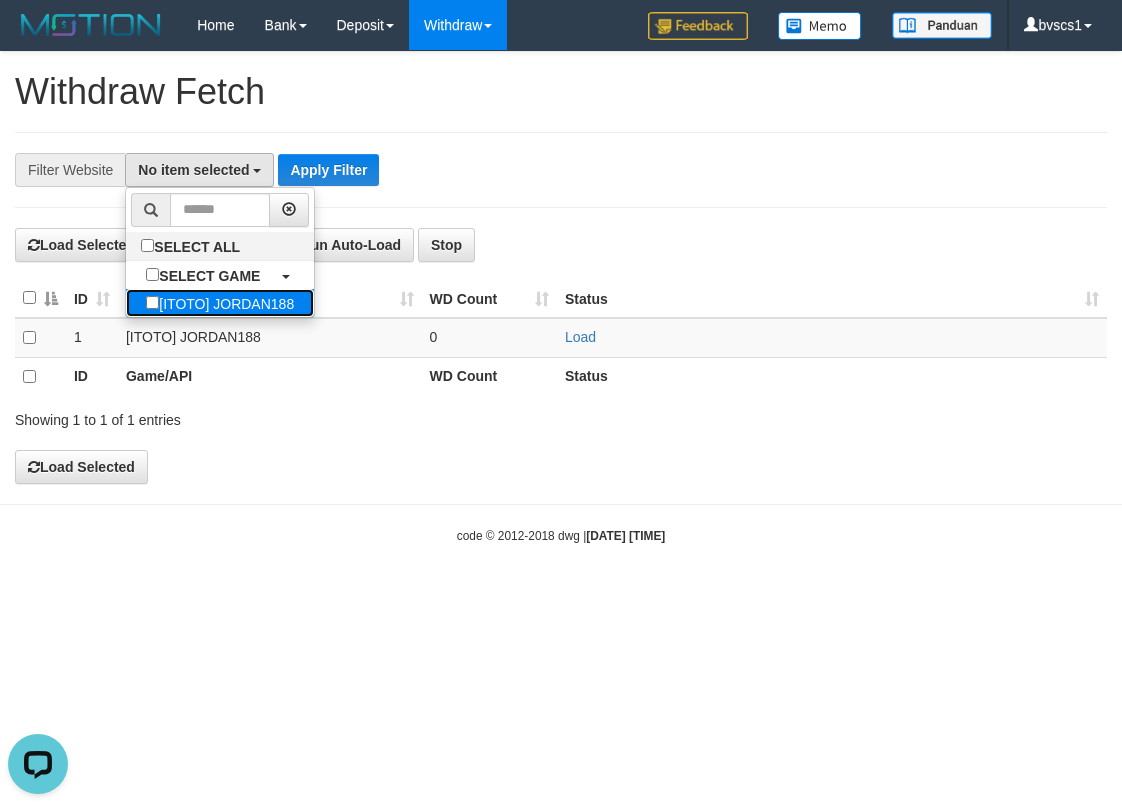 click on "[ITOTO] JORDAN188" at bounding box center [220, 303] 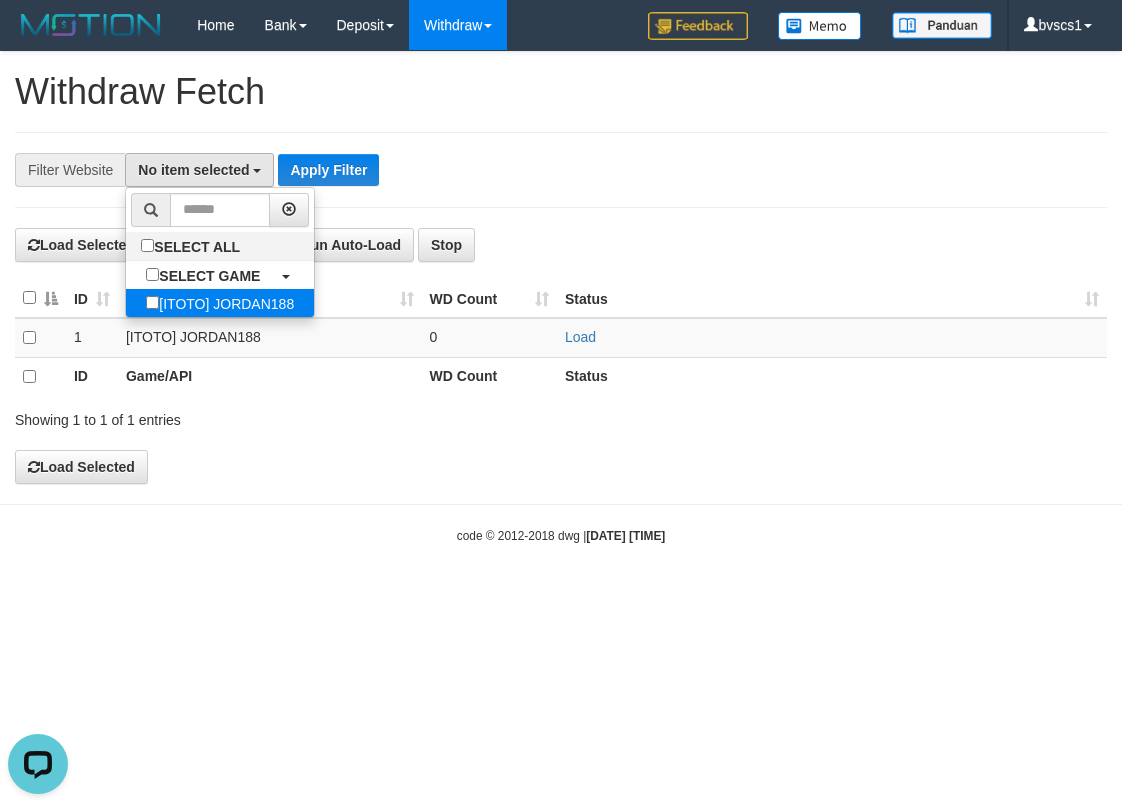 select on "****" 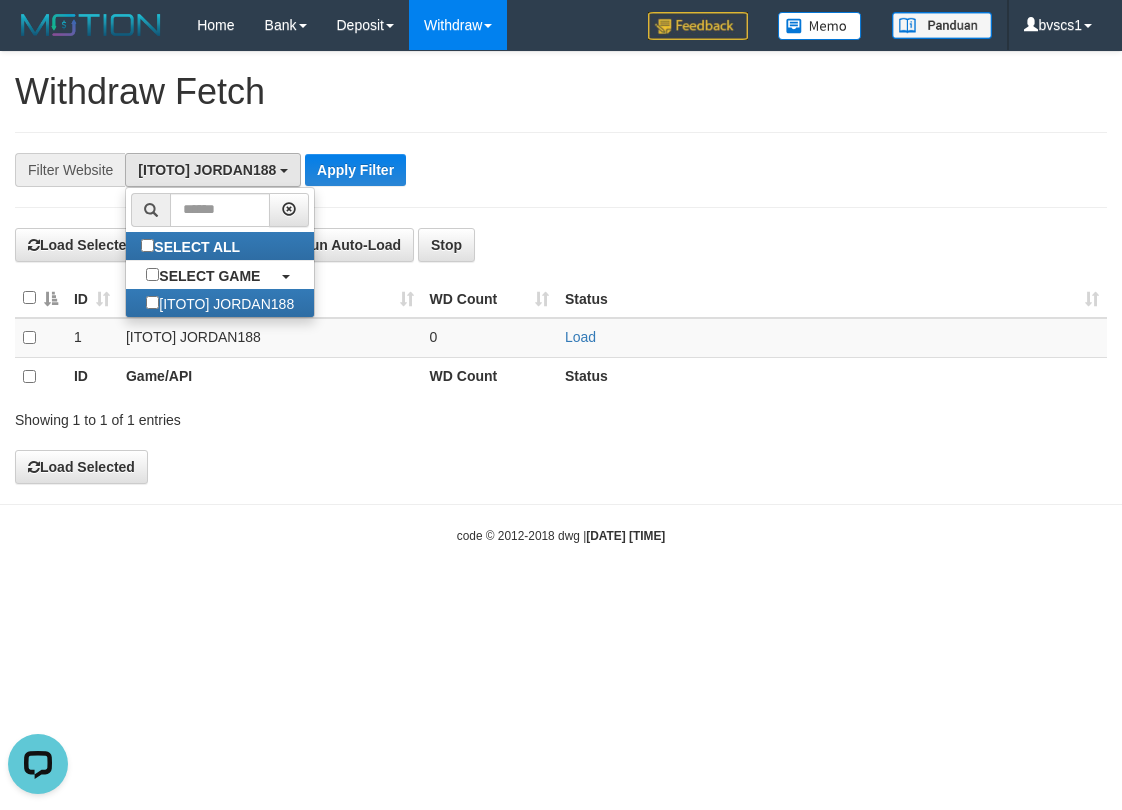 scroll, scrollTop: 18, scrollLeft: 0, axis: vertical 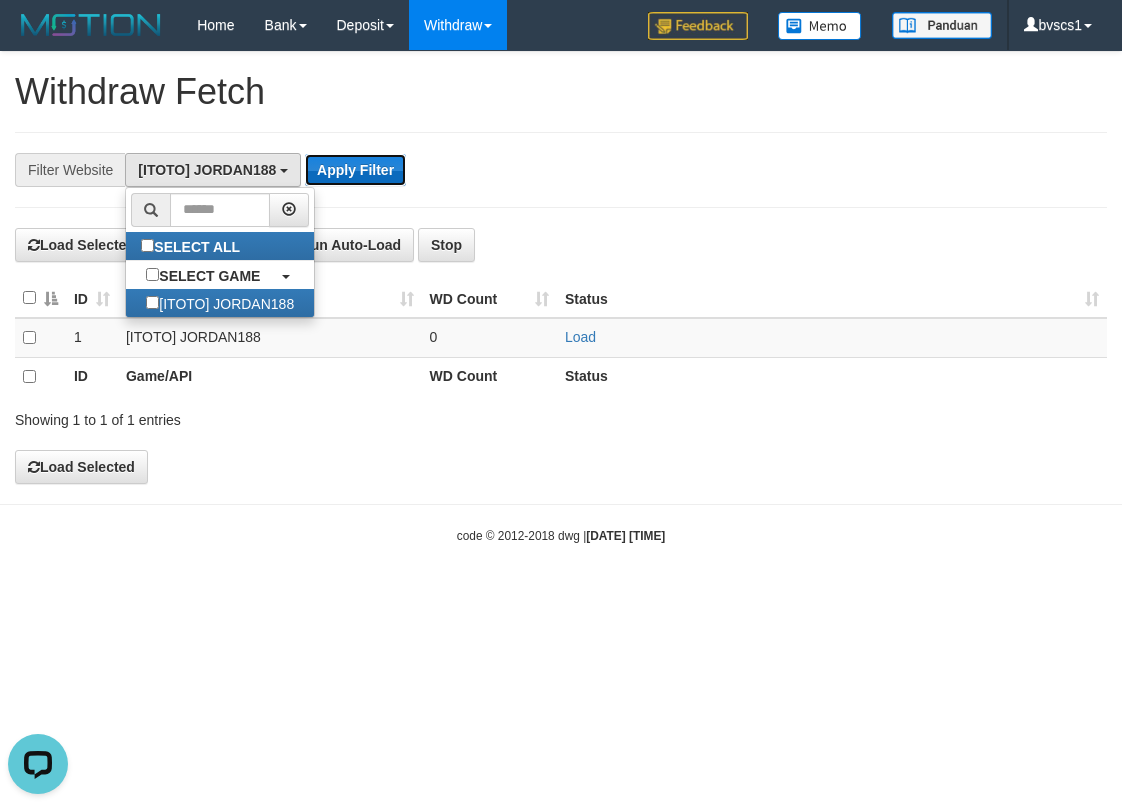click on "Apply Filter" at bounding box center (355, 170) 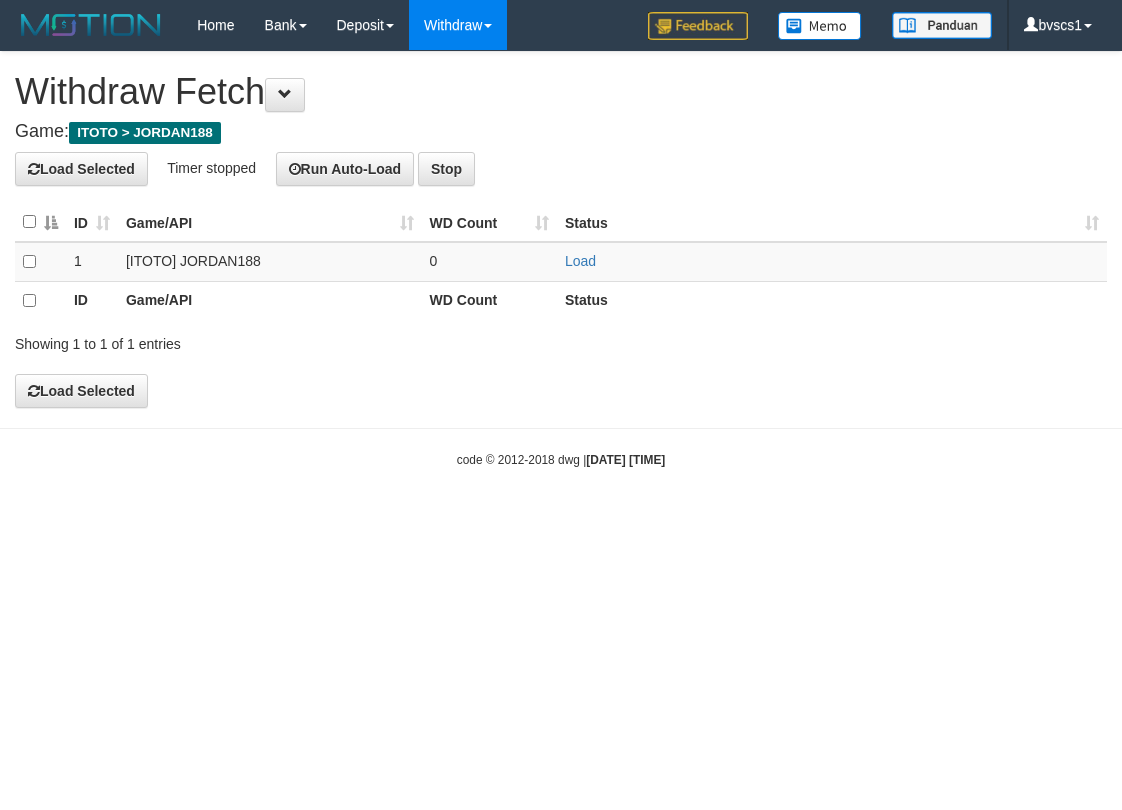 scroll, scrollTop: 0, scrollLeft: 0, axis: both 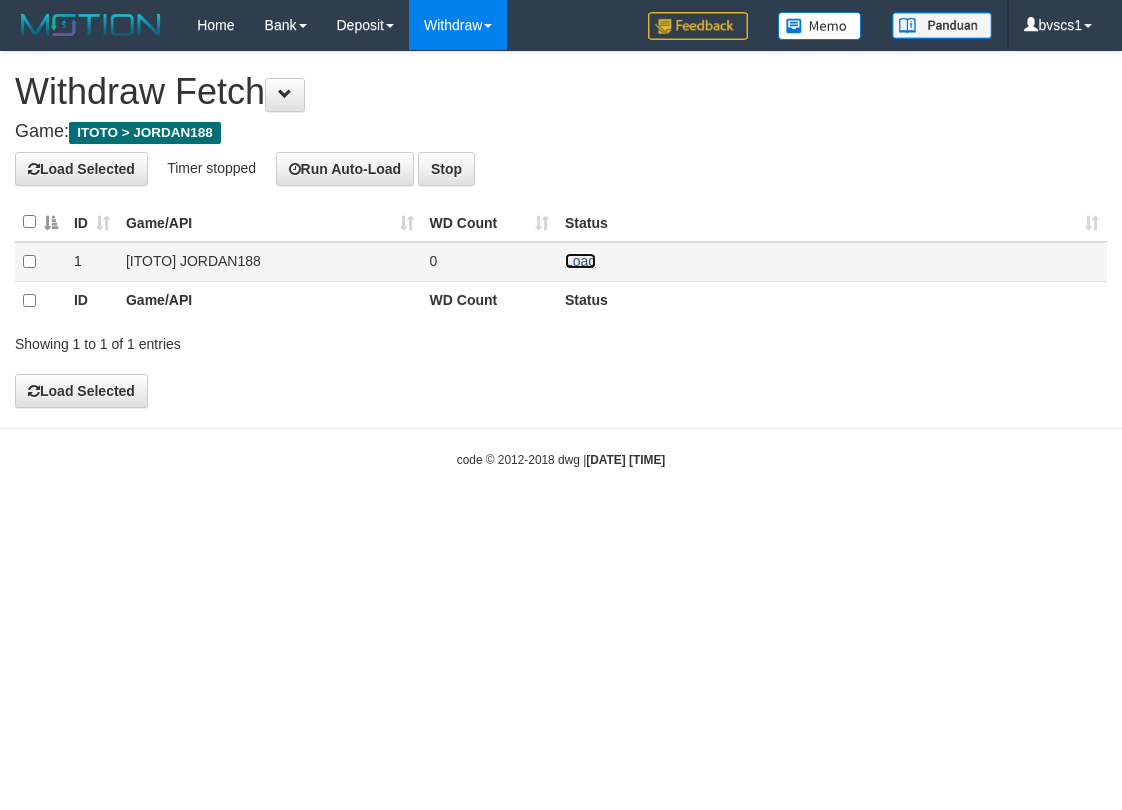 click on "Load" at bounding box center (580, 261) 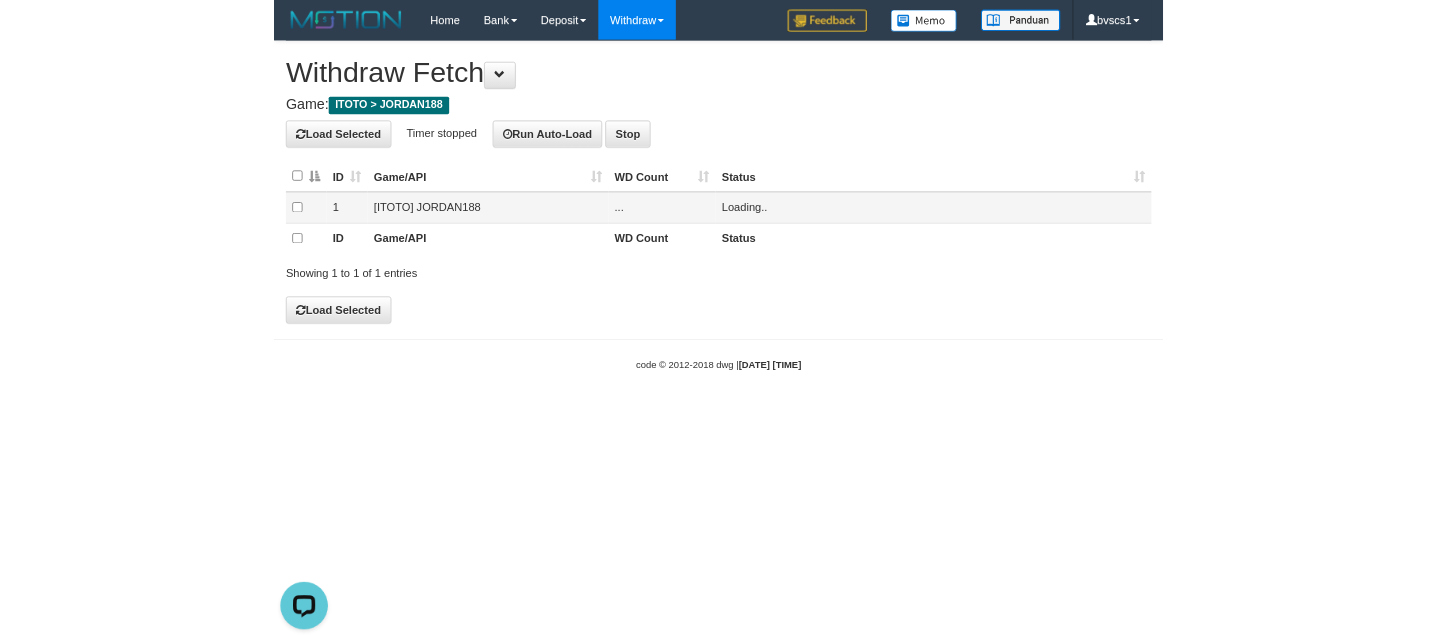 scroll, scrollTop: 0, scrollLeft: 0, axis: both 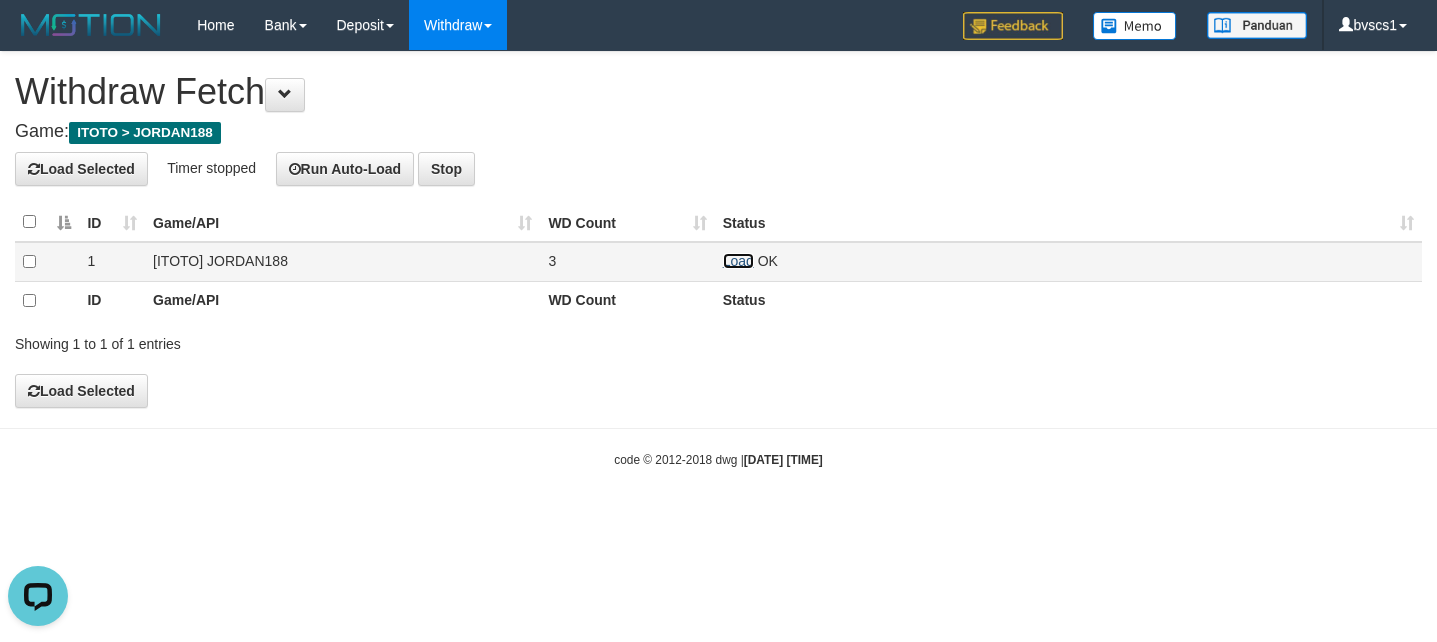 click on "Load" at bounding box center [738, 261] 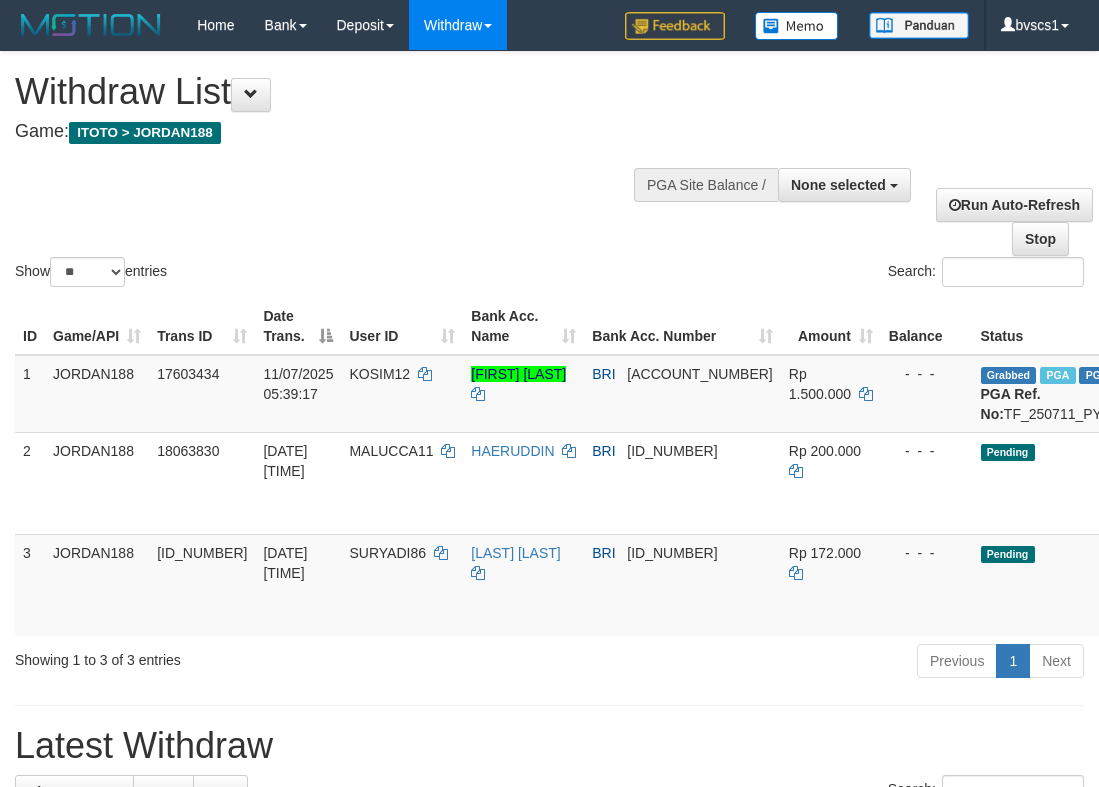 select 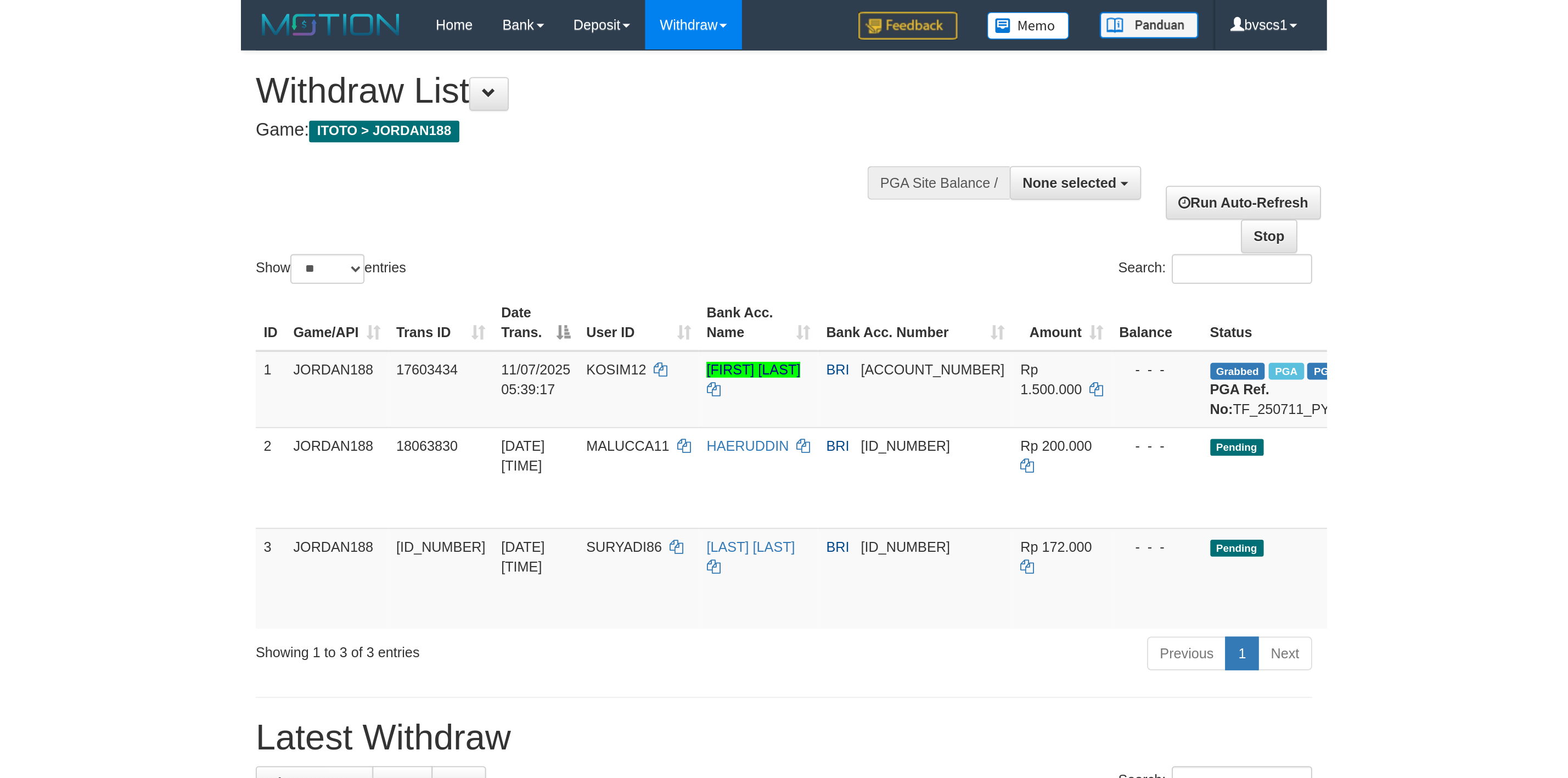 scroll, scrollTop: 0, scrollLeft: 0, axis: both 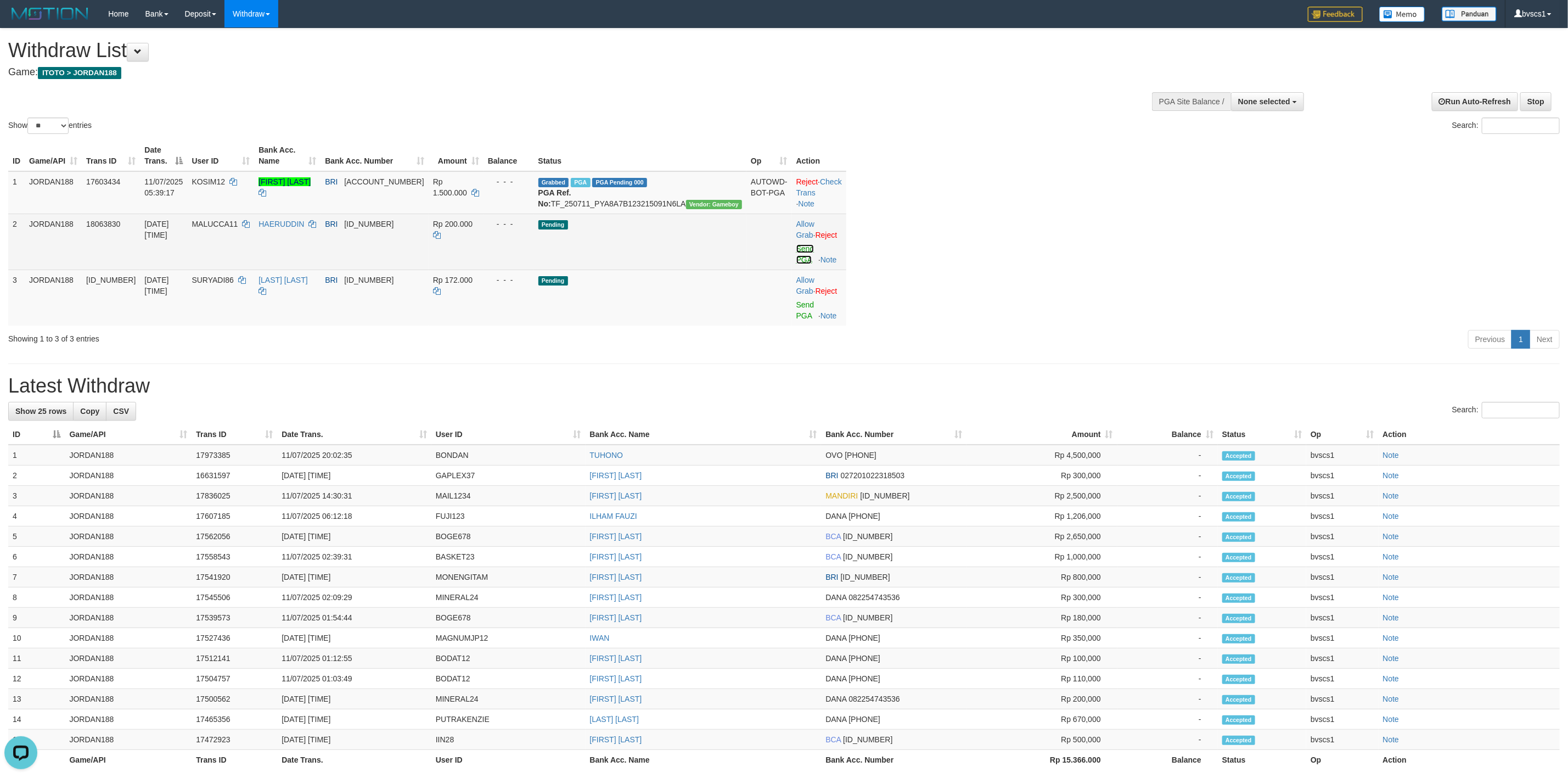 click on "Send PGA" at bounding box center (805, 254) 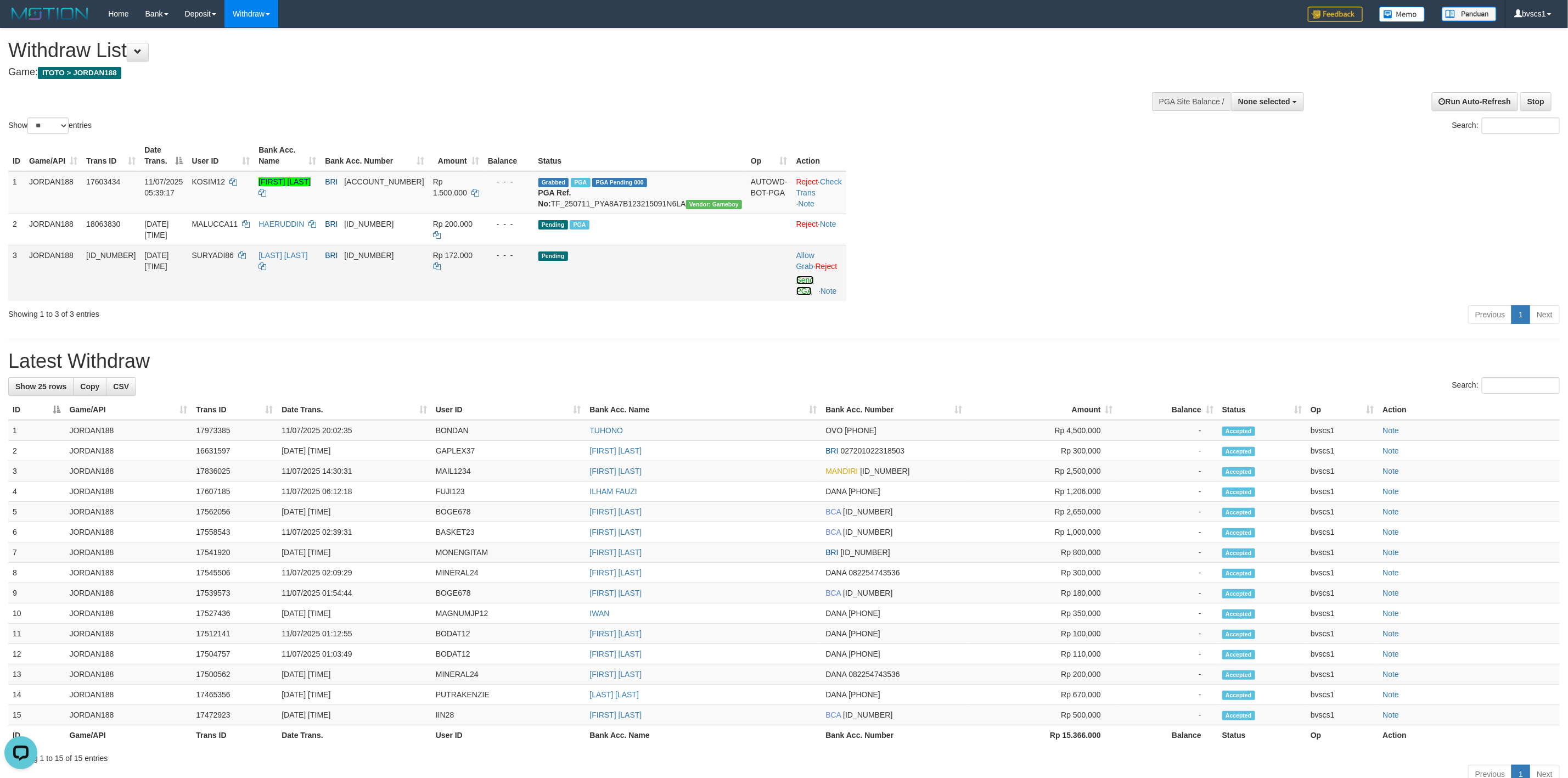click on "Send PGA" at bounding box center [805, 286] 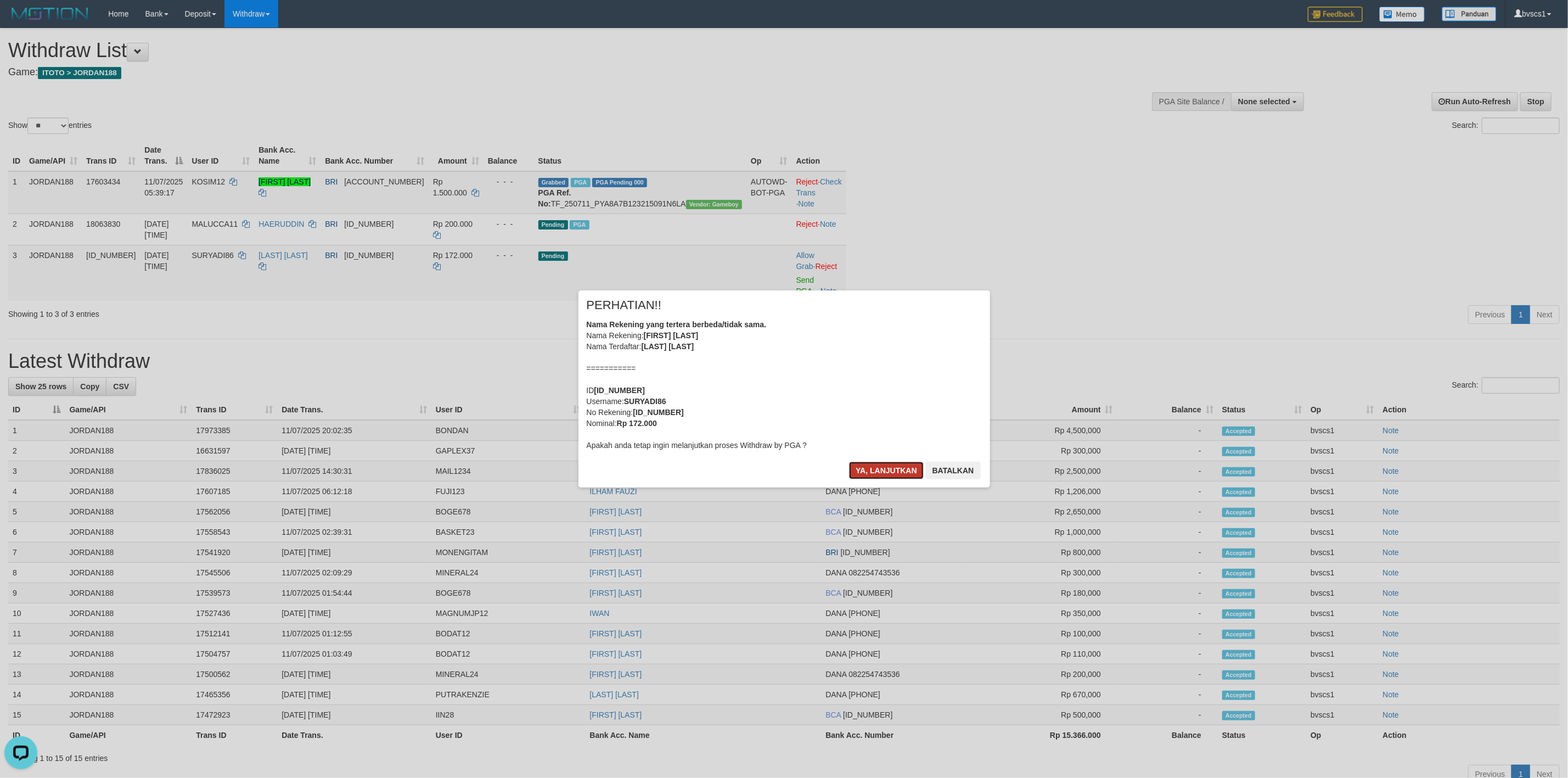 click on "Ya, lanjutkan" at bounding box center [886, 471] 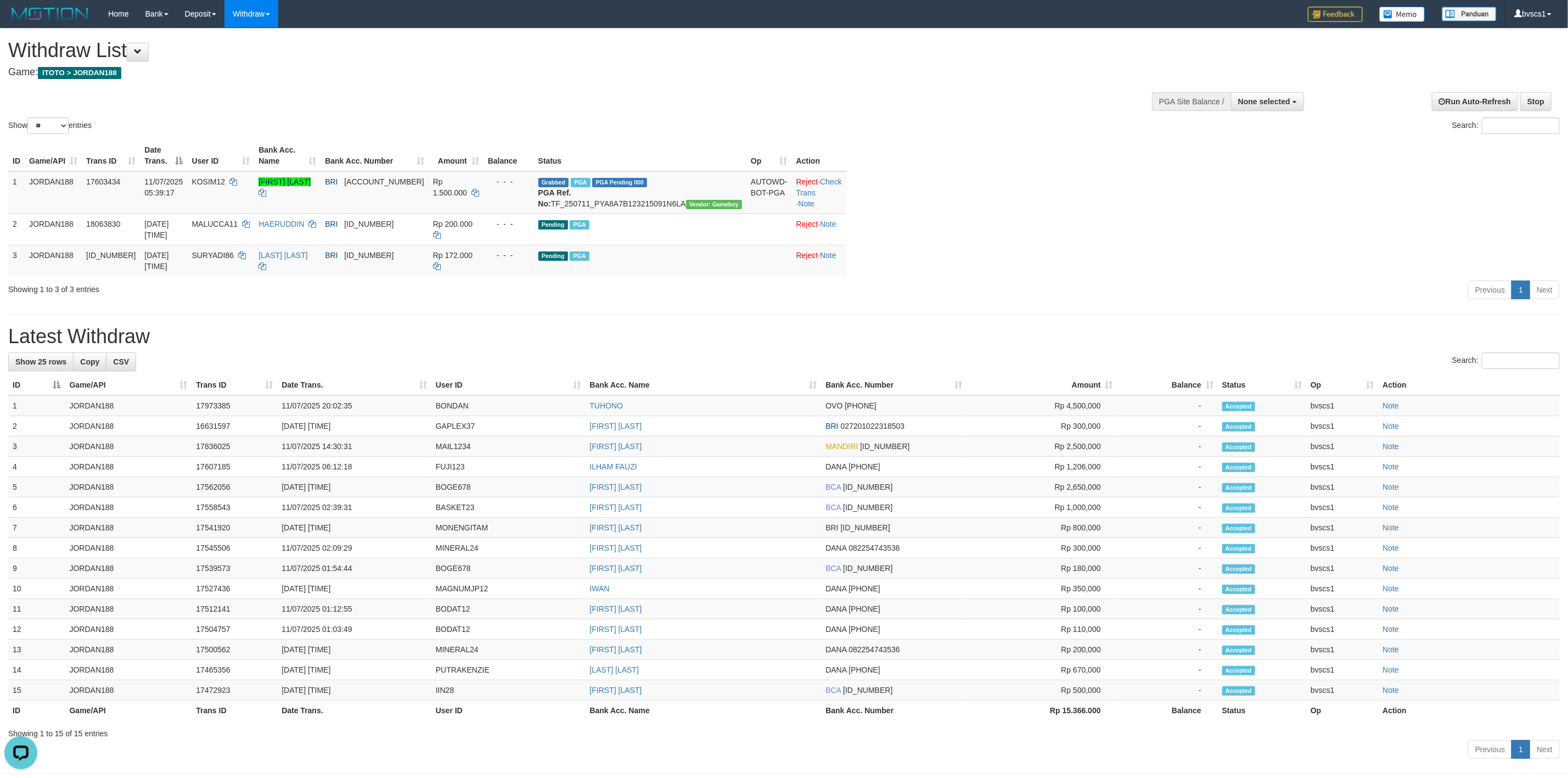 drag, startPoint x: 1039, startPoint y: 245, endPoint x: 1467, endPoint y: 75, distance: 460.526 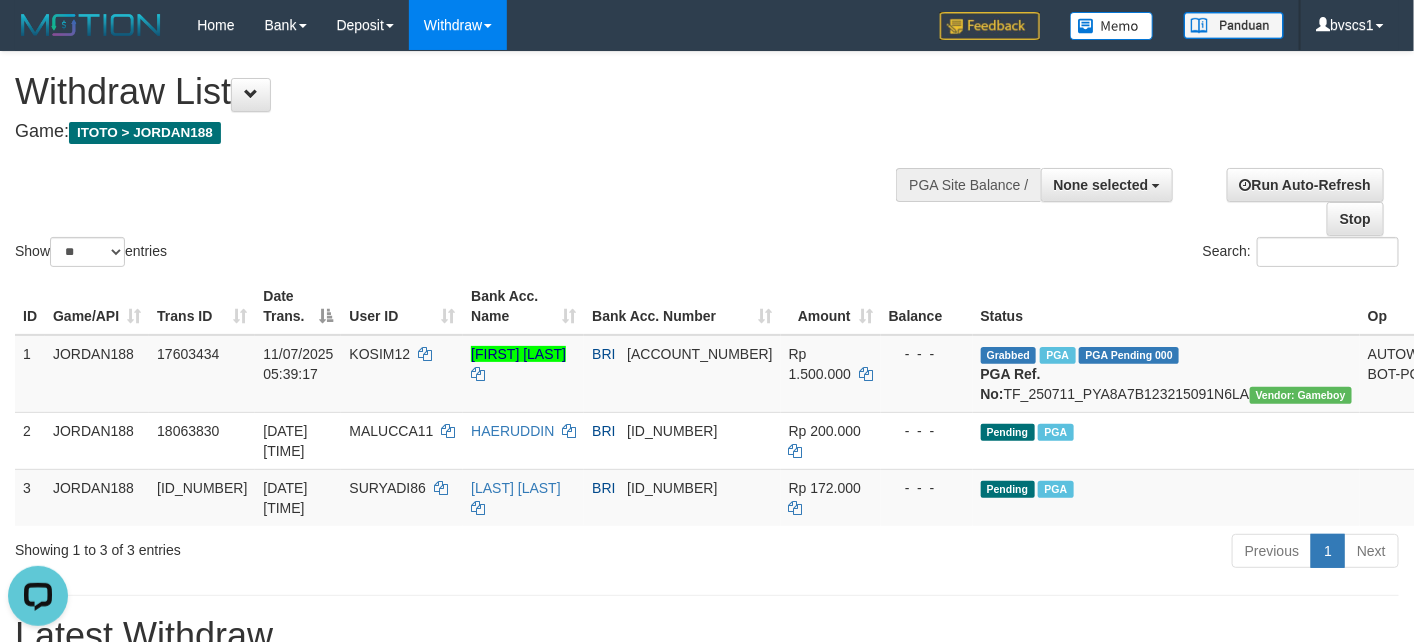 click at bounding box center (1076, 183) 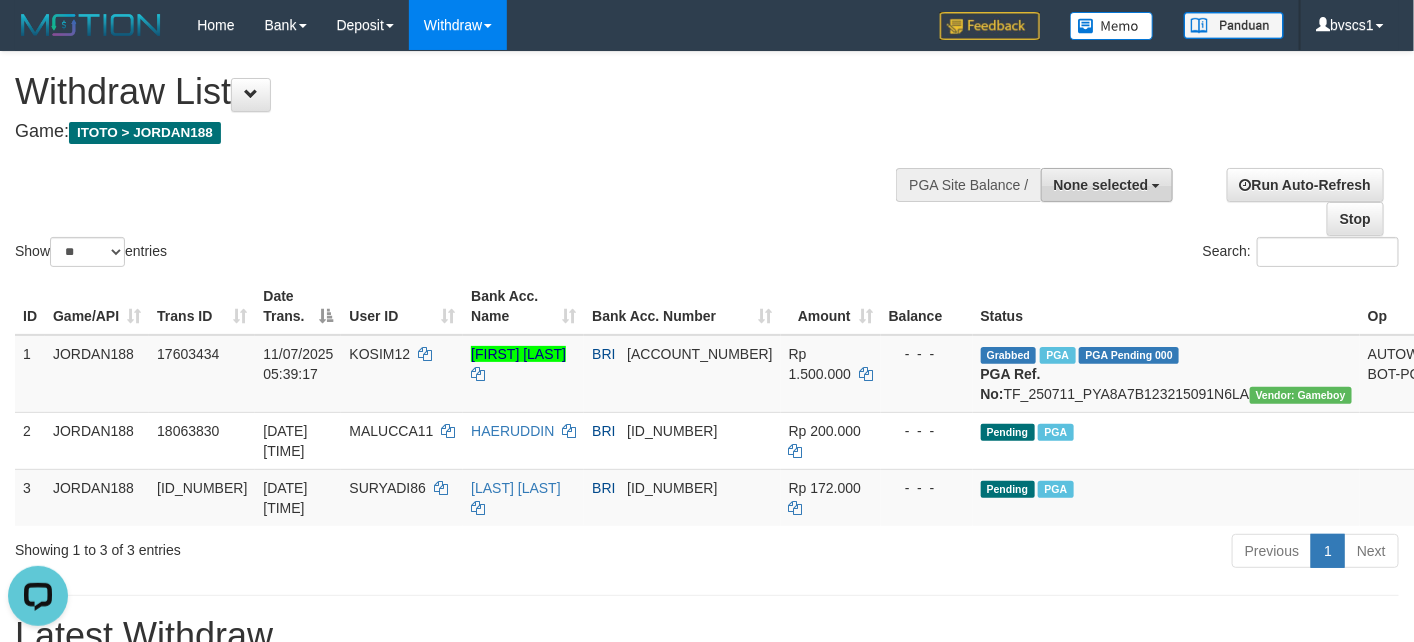 click on "None selected" at bounding box center (1107, 185) 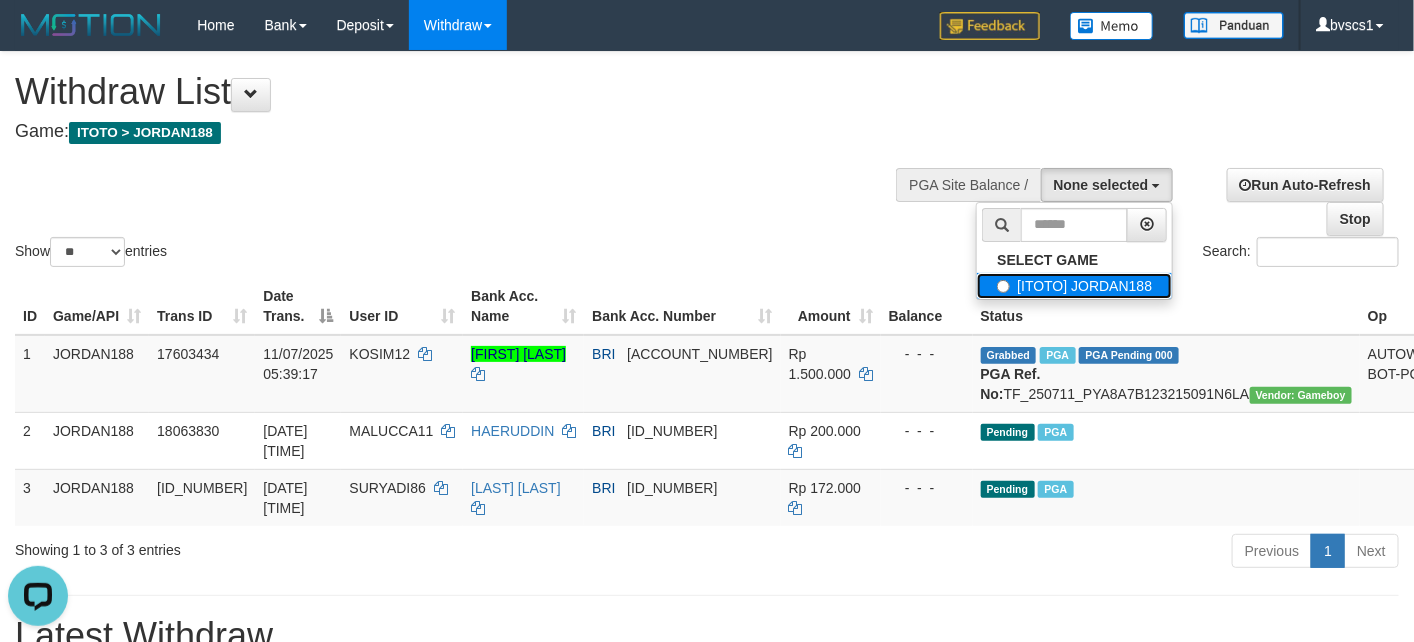 click on "[ITOTO] JORDAN188" at bounding box center [1074, 286] 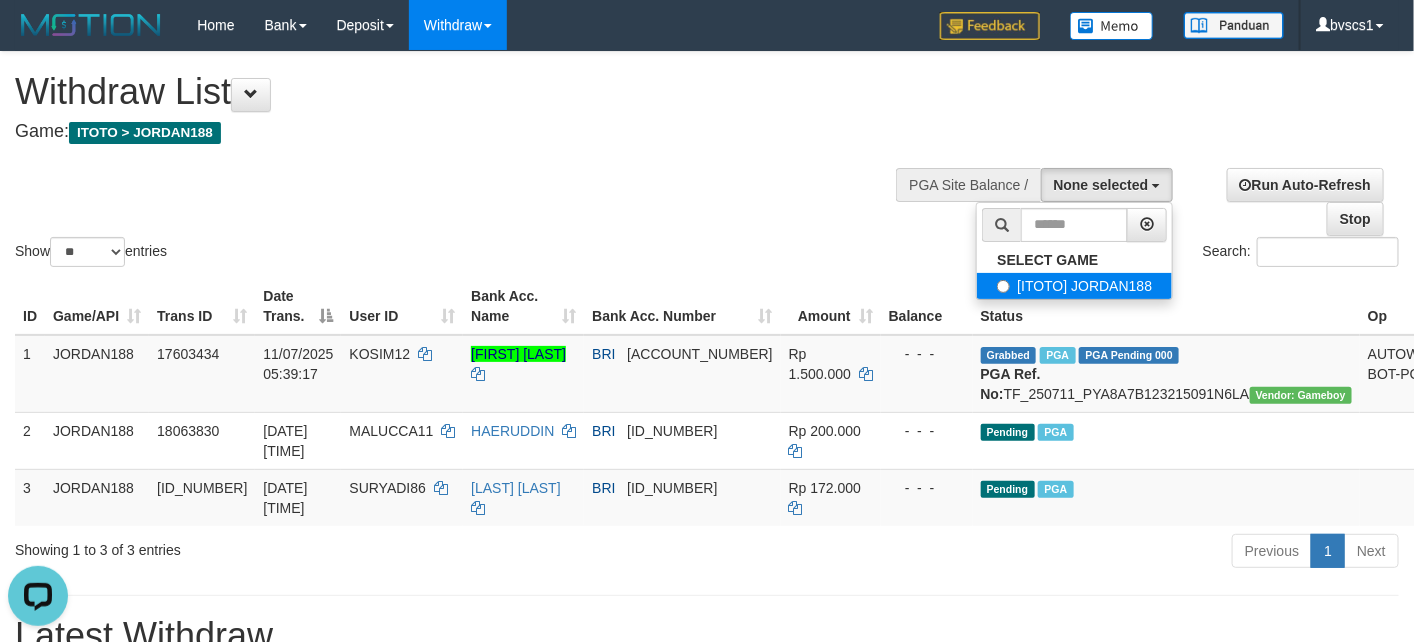 select on "****" 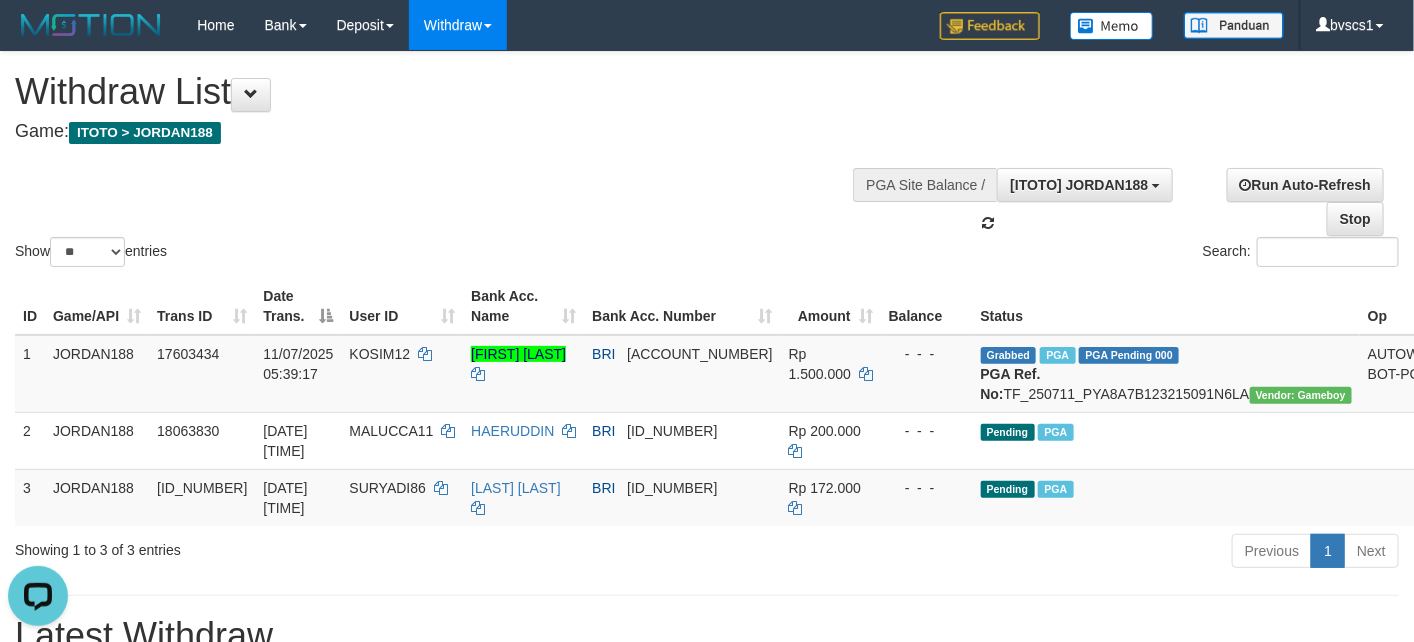 scroll, scrollTop: 18, scrollLeft: 0, axis: vertical 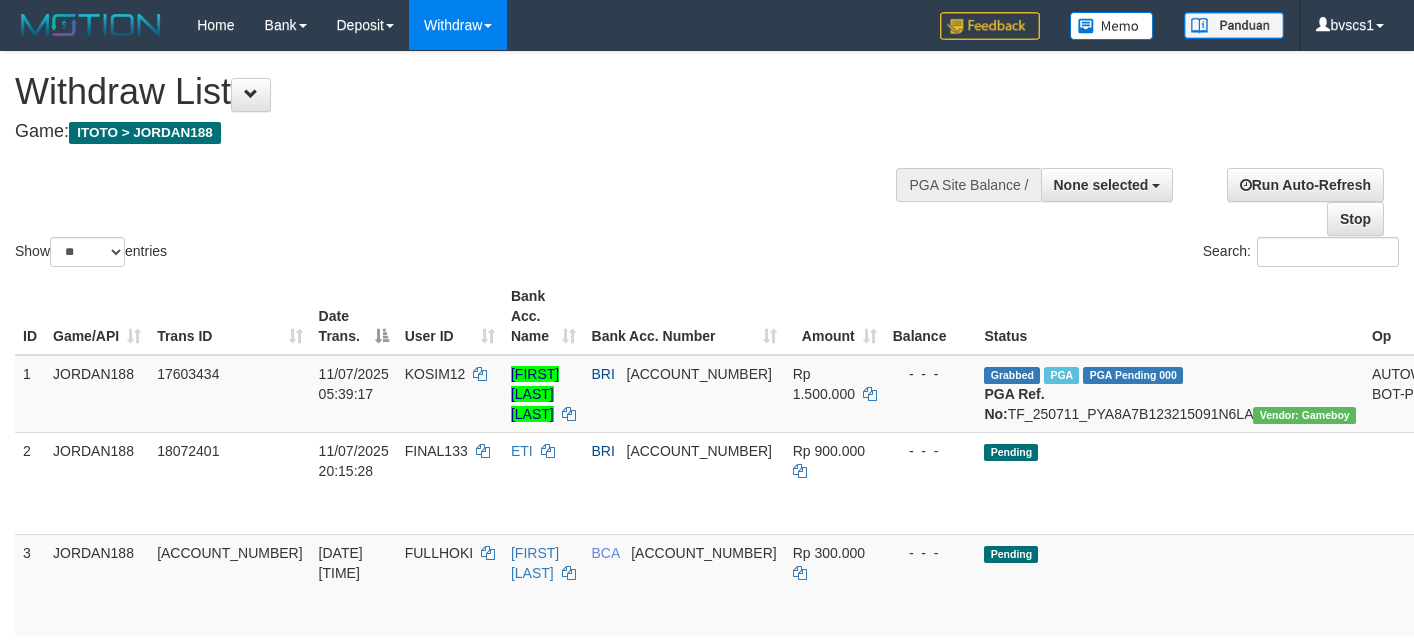 select 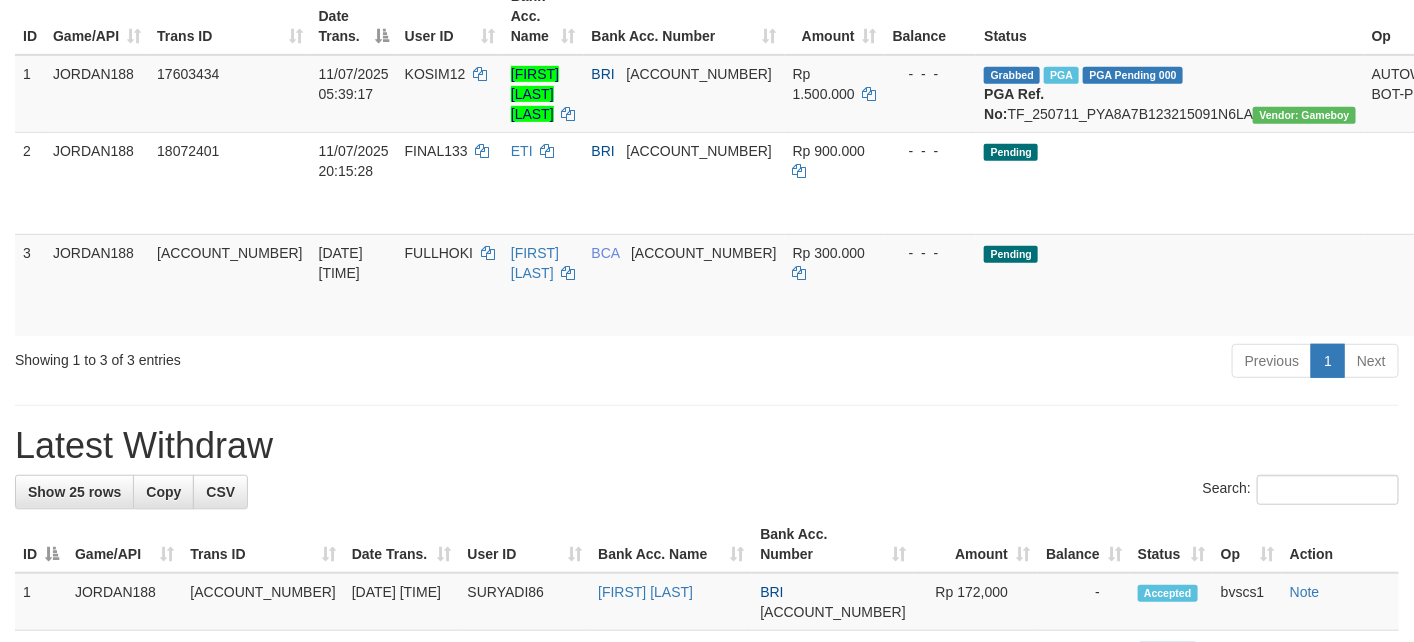 drag, startPoint x: 1309, startPoint y: 202, endPoint x: 820, endPoint y: 394, distance: 525.3428 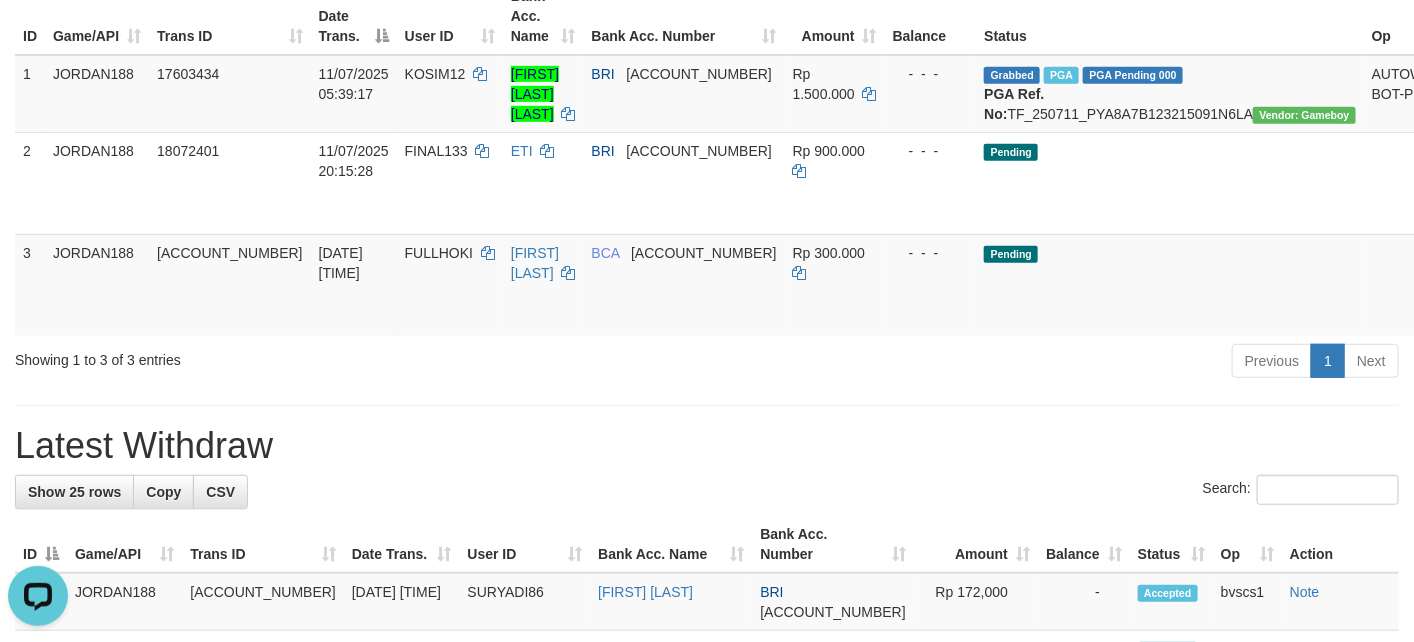 scroll, scrollTop: 0, scrollLeft: 0, axis: both 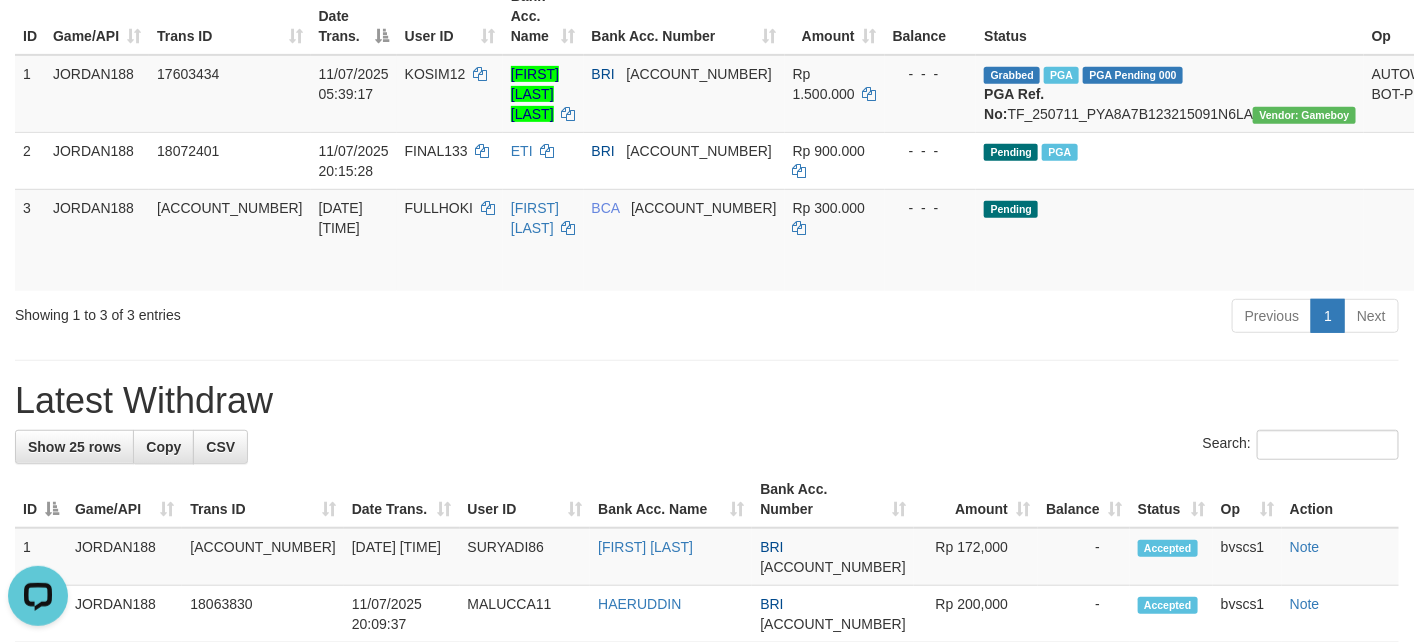 drag, startPoint x: 1303, startPoint y: 270, endPoint x: 834, endPoint y: 412, distance: 490.0255 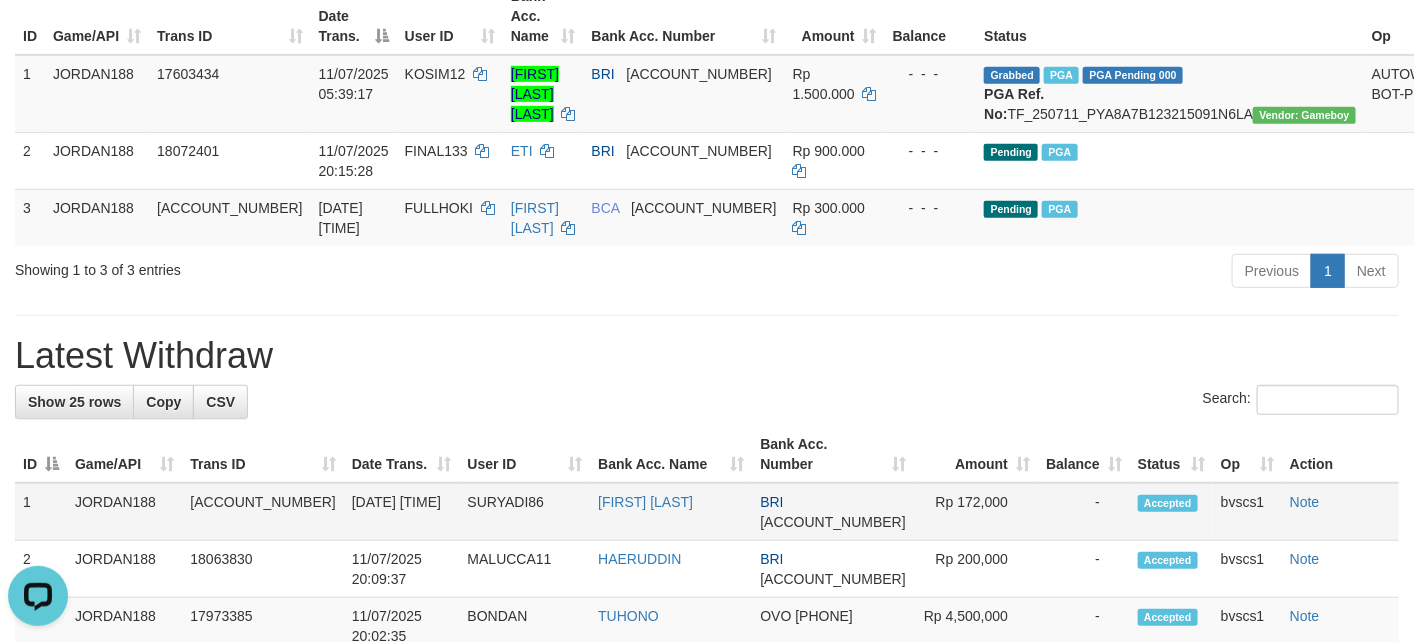 scroll, scrollTop: 450, scrollLeft: 0, axis: vertical 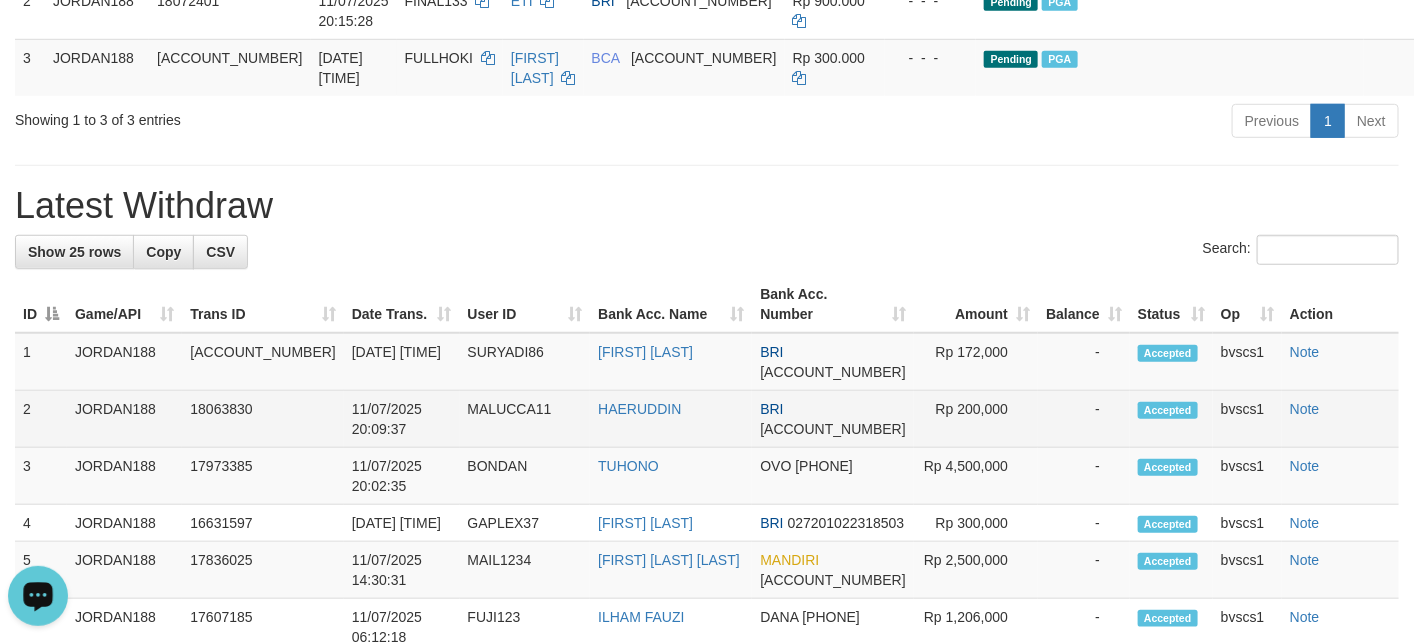 click on "MALUCCA11" at bounding box center (525, 419) 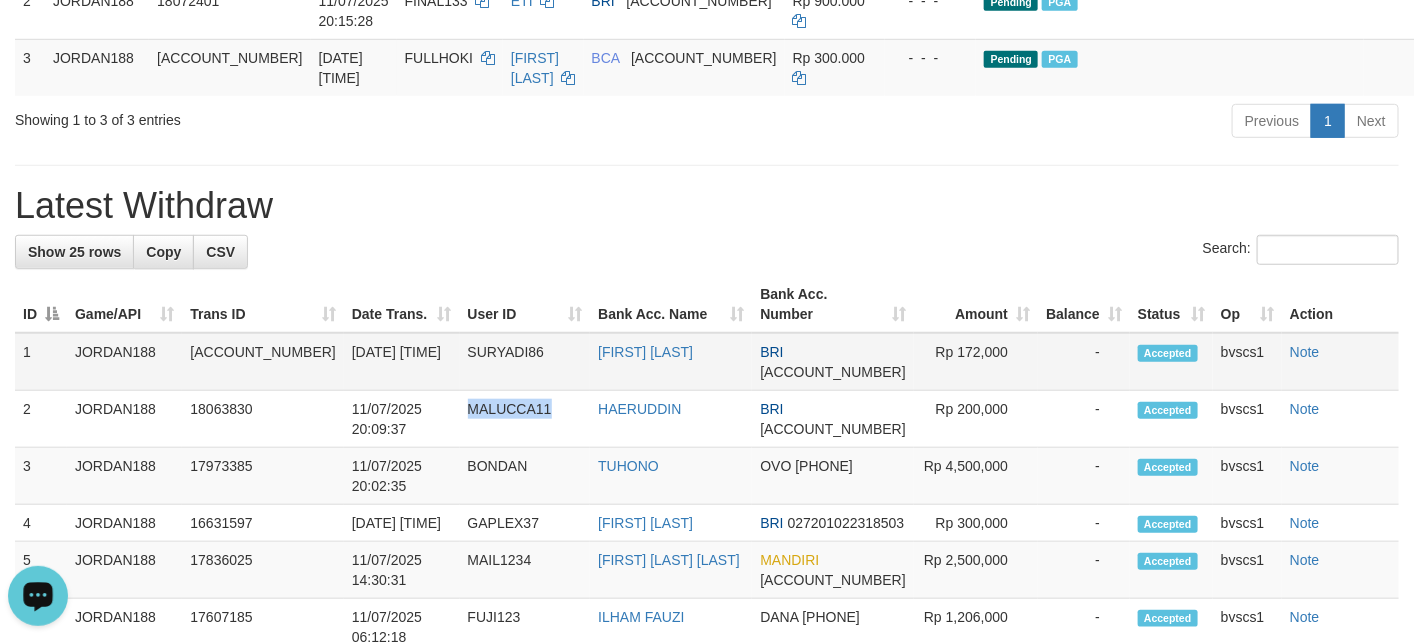 copy on "MALUCCA11" 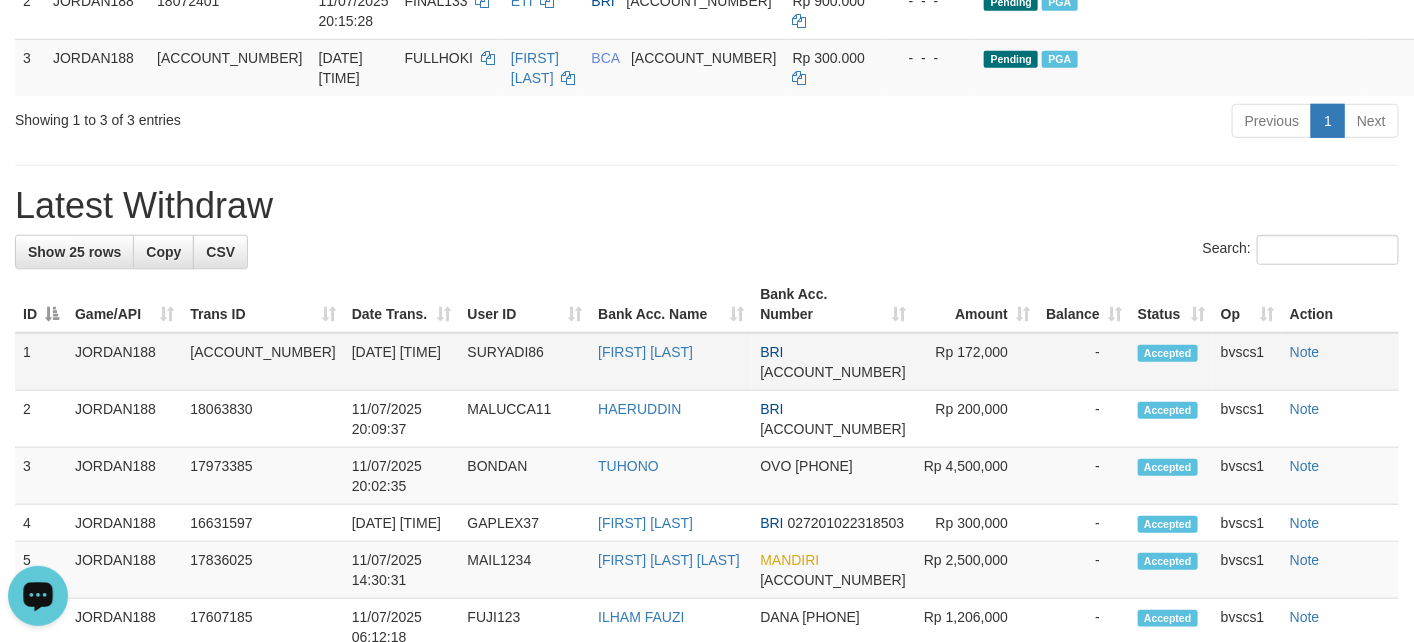 click on "SURYADI86" at bounding box center [525, 362] 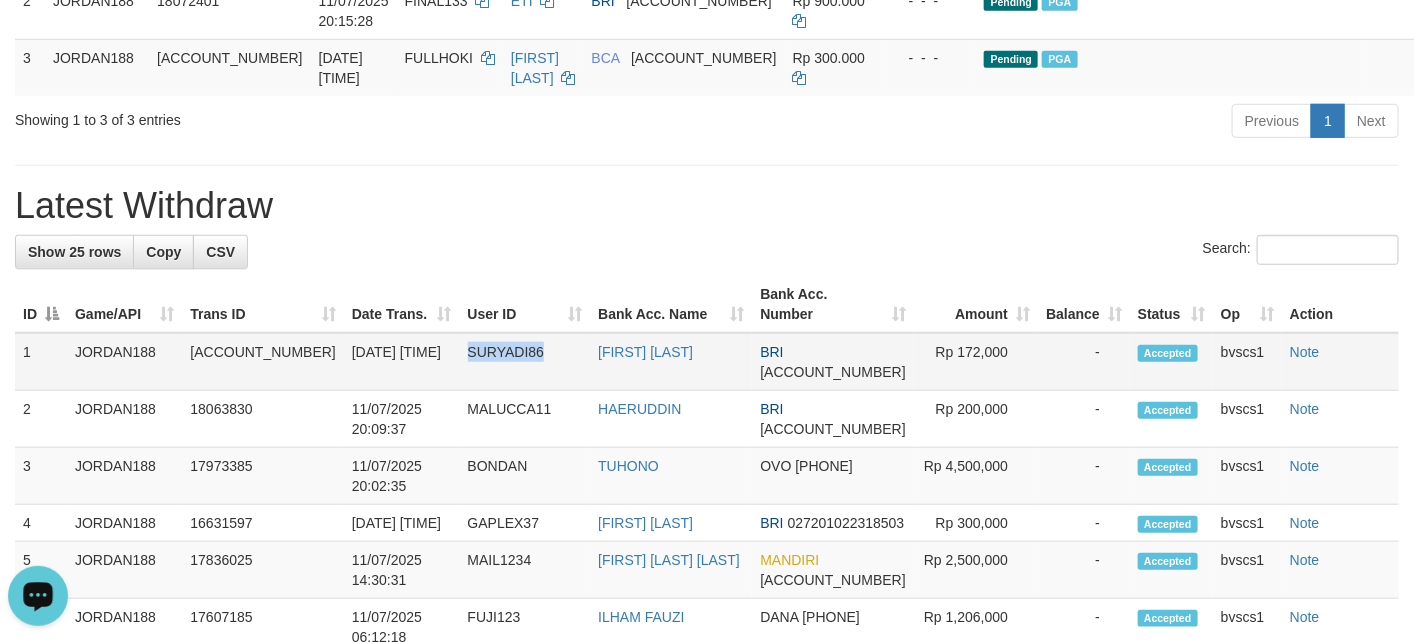 click on "SURYADI86" at bounding box center (525, 362) 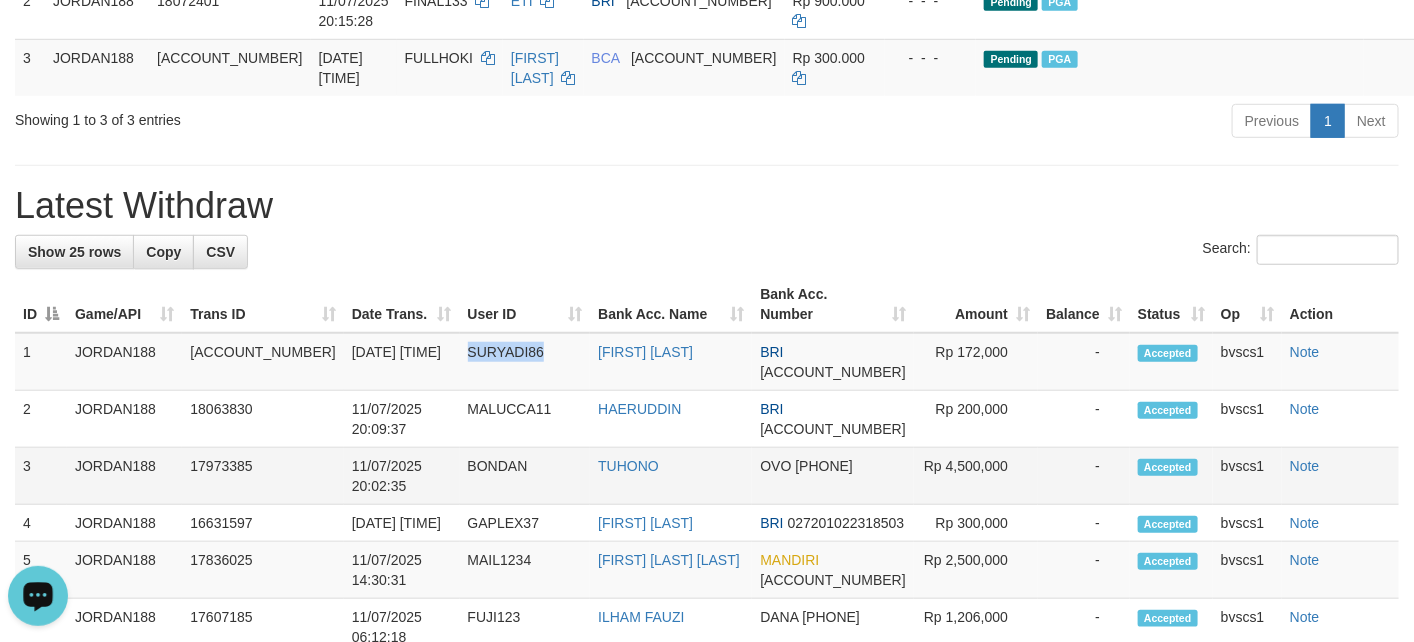 copy on "SURYADI86" 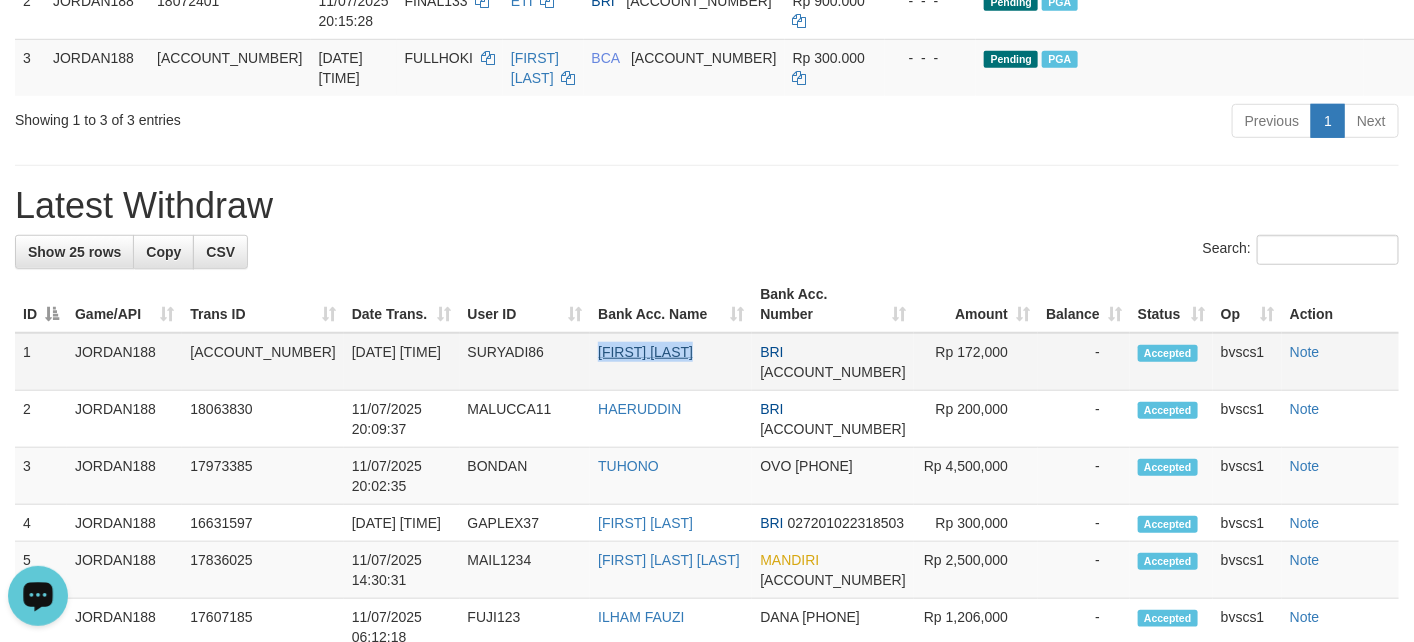 drag, startPoint x: 691, startPoint y: 352, endPoint x: 550, endPoint y: 355, distance: 141.0319 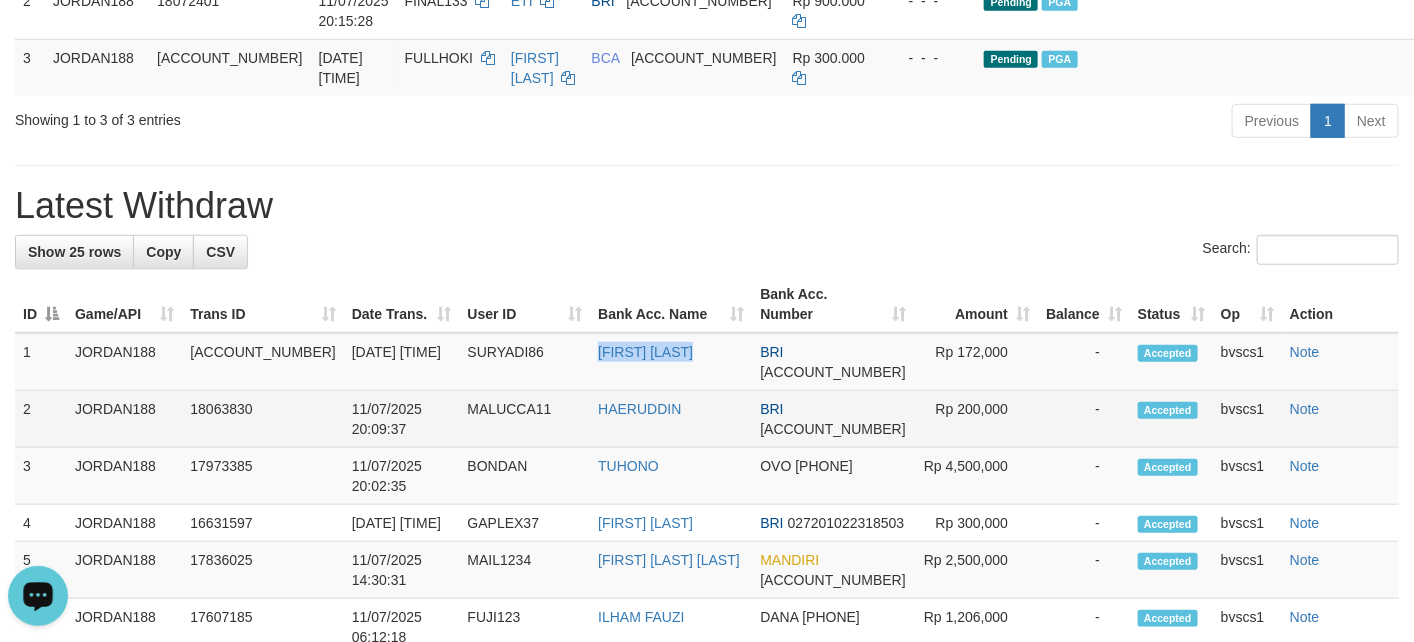 copy on "[FIRST] [LAST]" 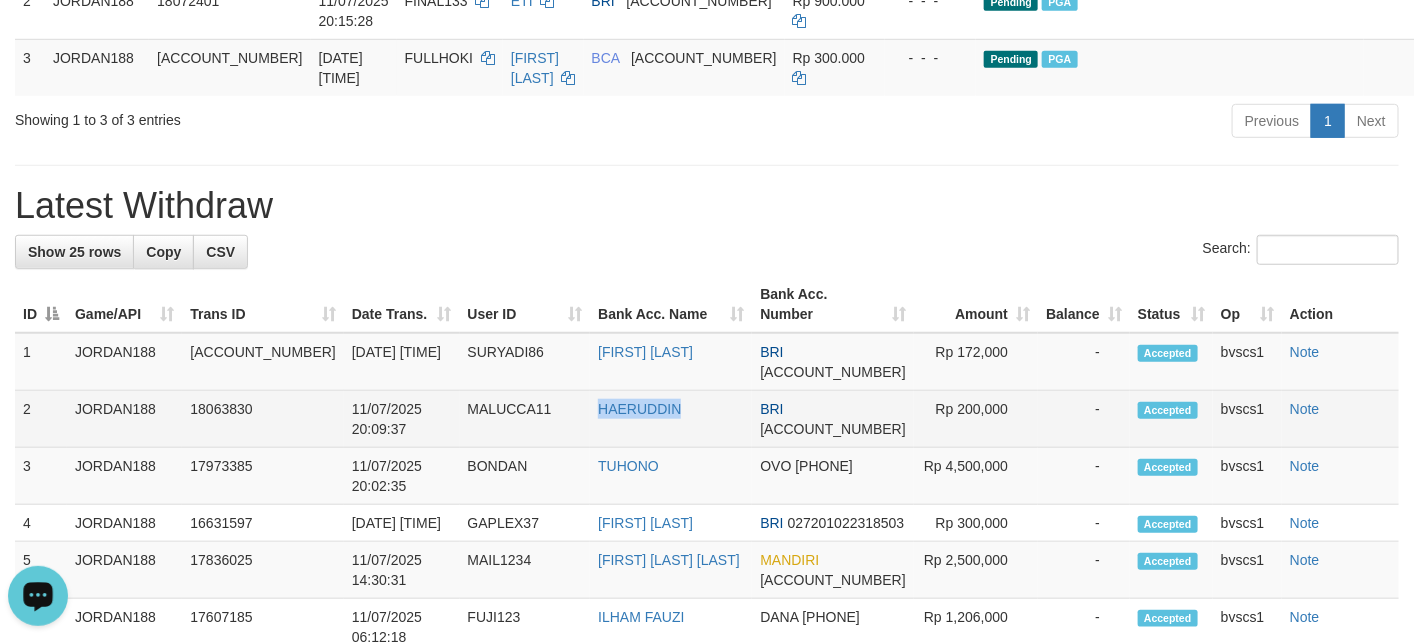 drag, startPoint x: 639, startPoint y: 414, endPoint x: 534, endPoint y: 418, distance: 105.076164 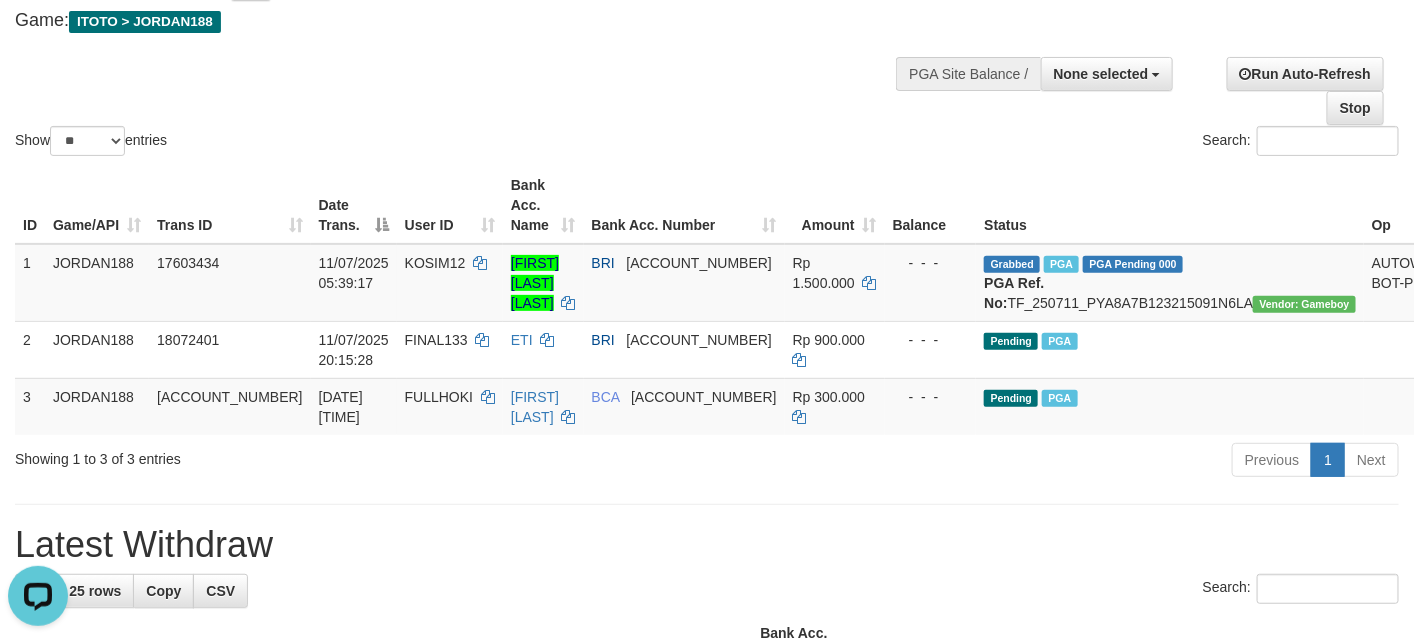 scroll, scrollTop: 0, scrollLeft: 0, axis: both 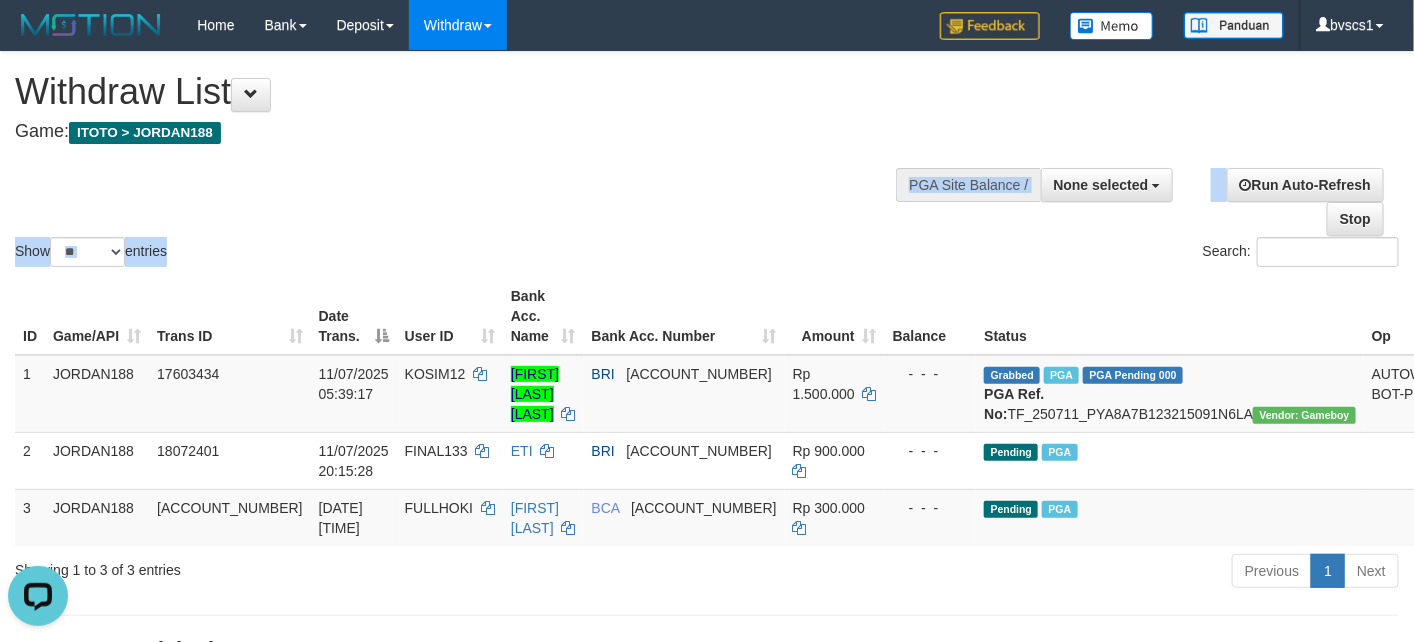 click on "**********" at bounding box center (707, 929) 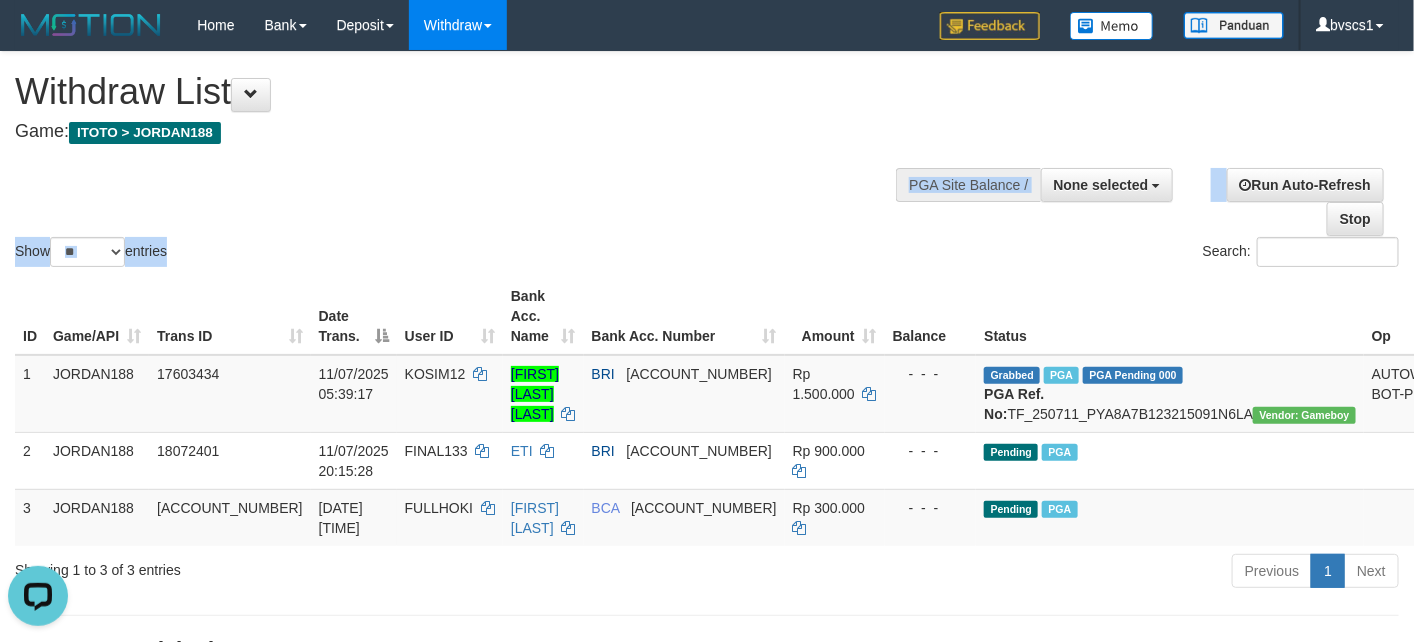 click at bounding box center [1076, 183] 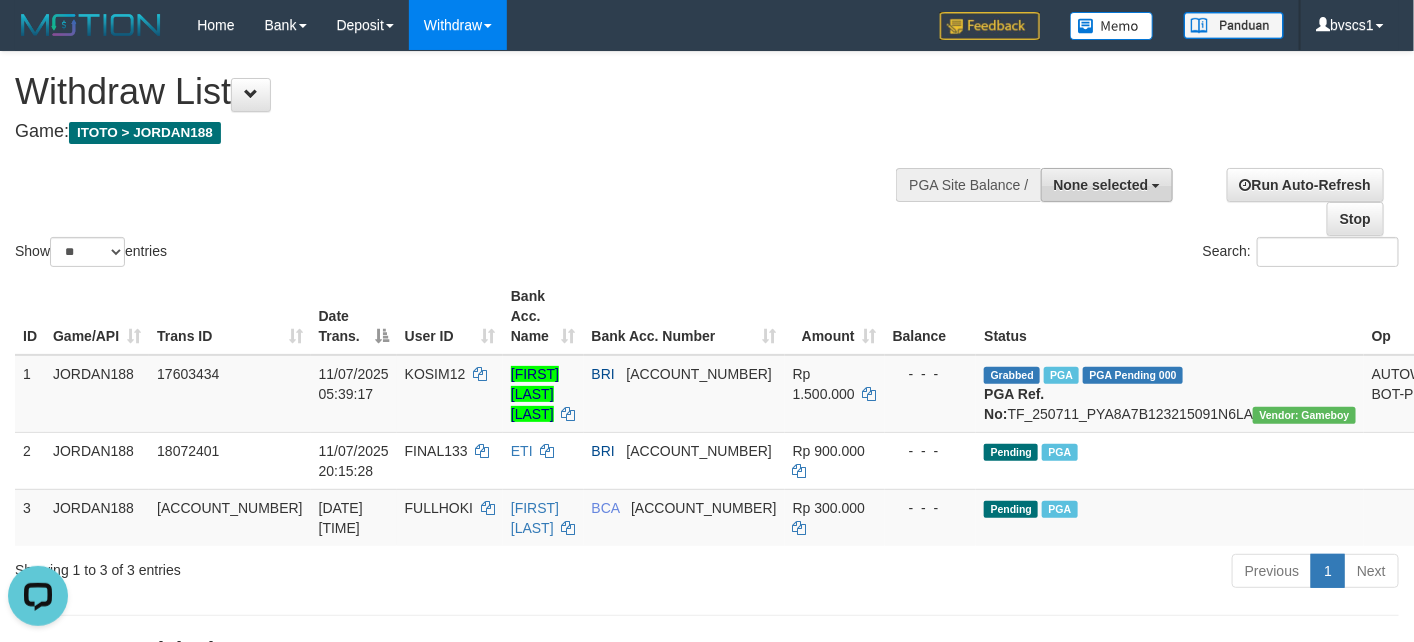click on "None selected" at bounding box center [1107, 185] 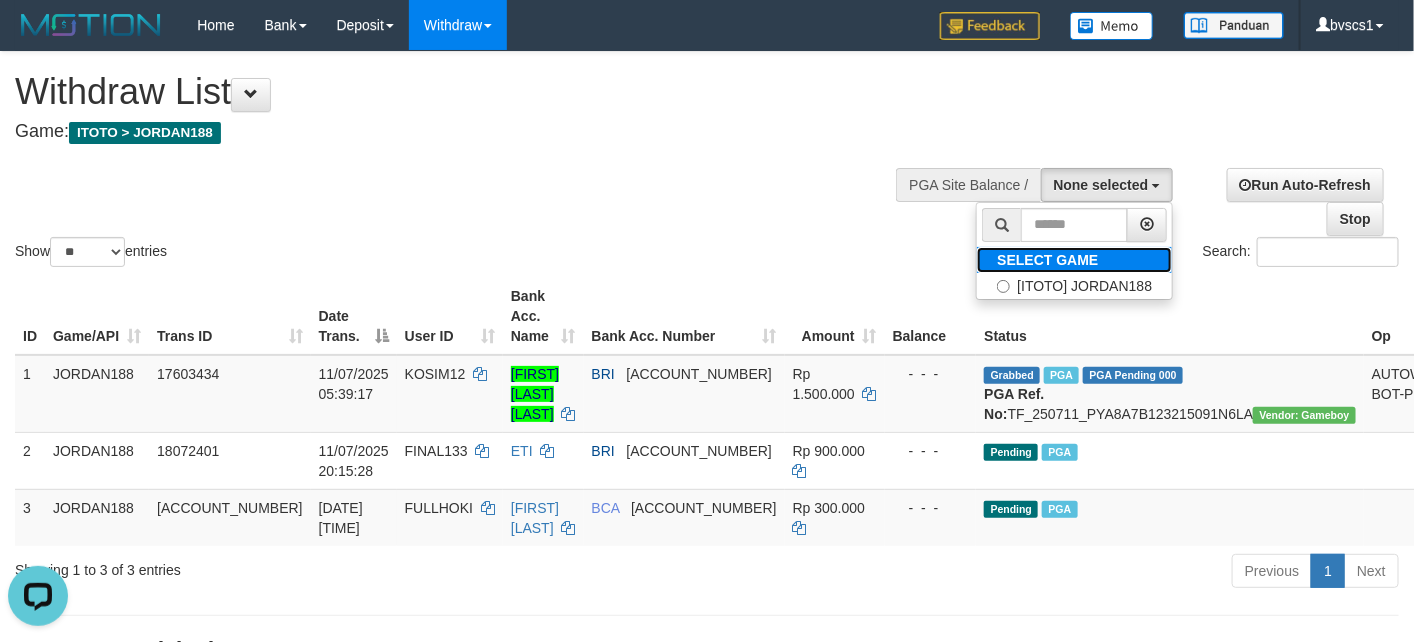 click on "SELECT GAME" at bounding box center (1047, 260) 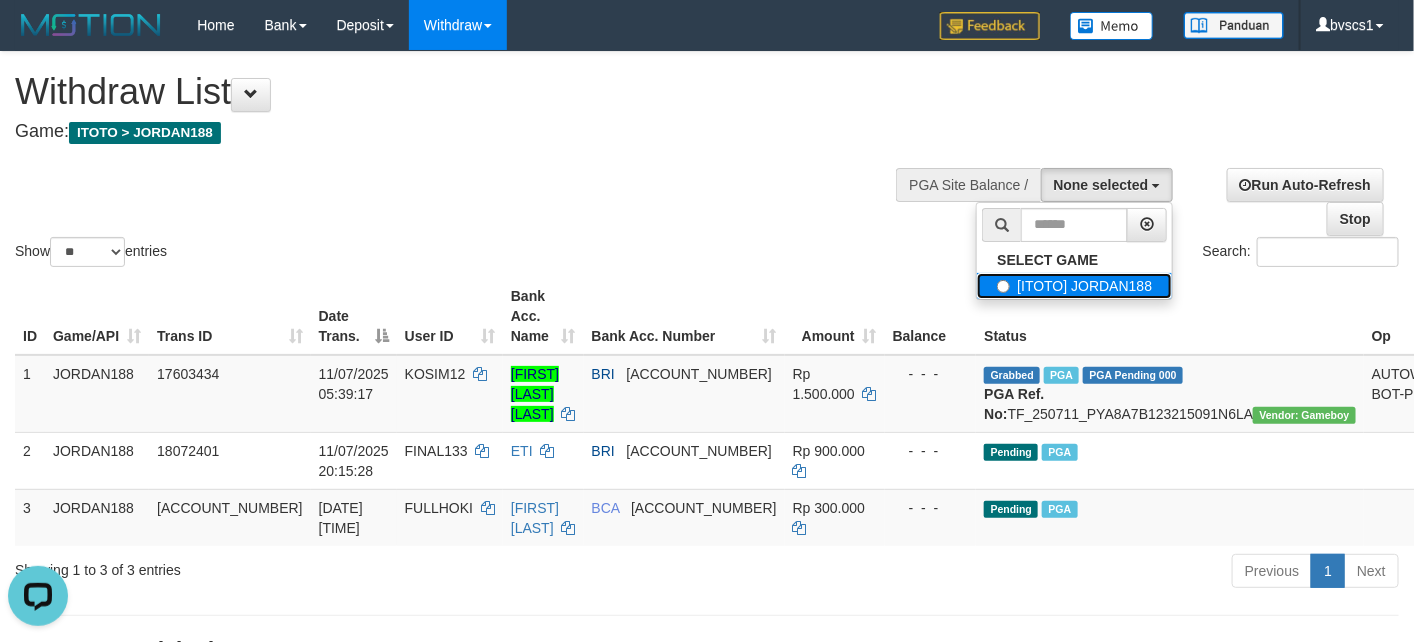 click on "[ITOTO] JORDAN188" at bounding box center (1074, 286) 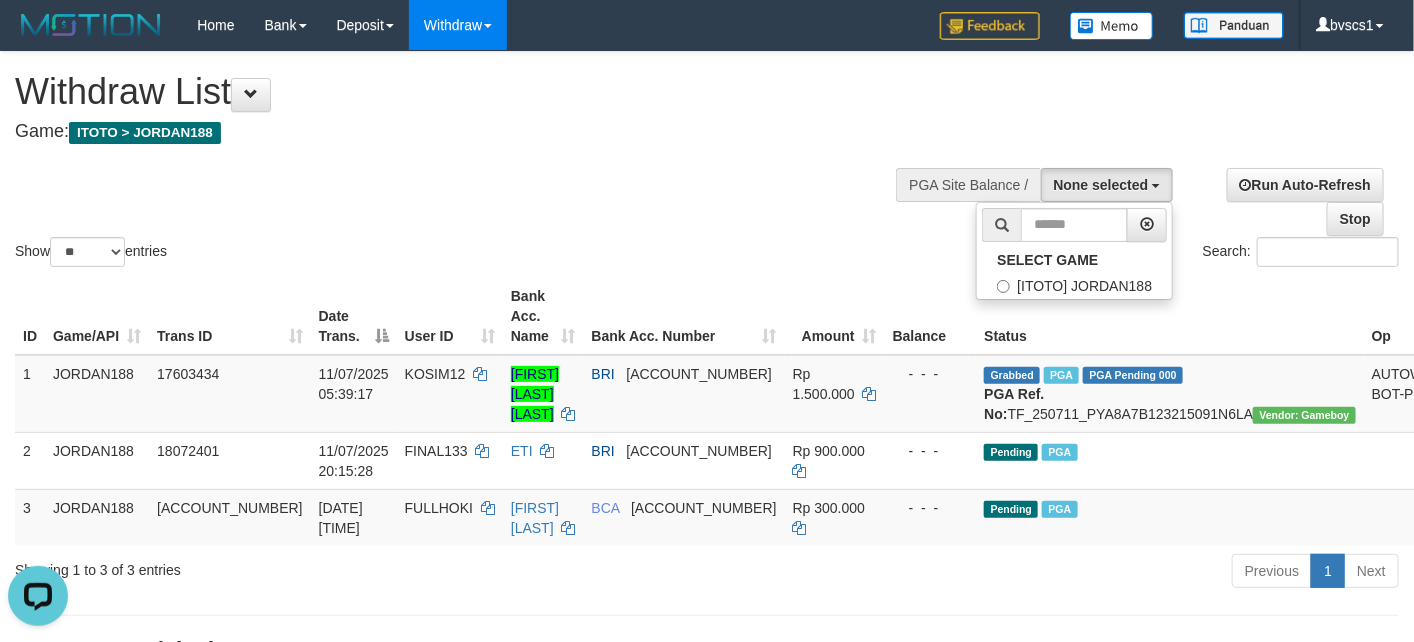 select on "****" 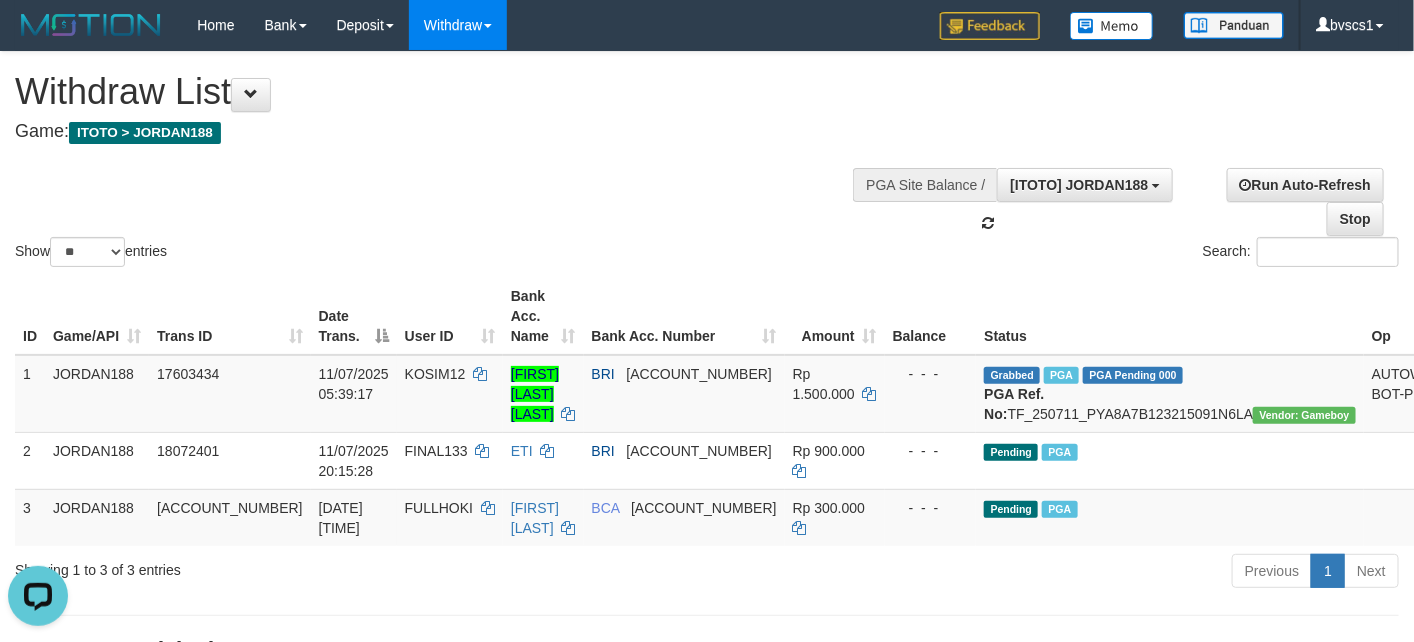 scroll, scrollTop: 18, scrollLeft: 0, axis: vertical 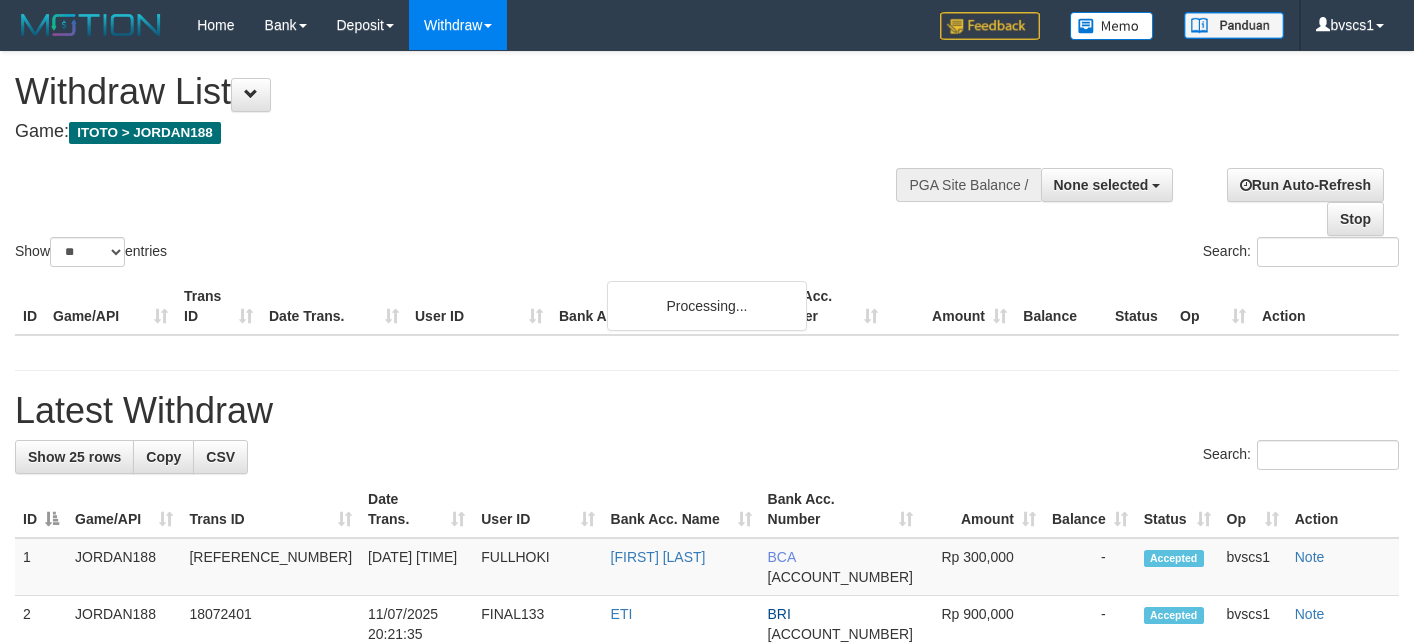 select 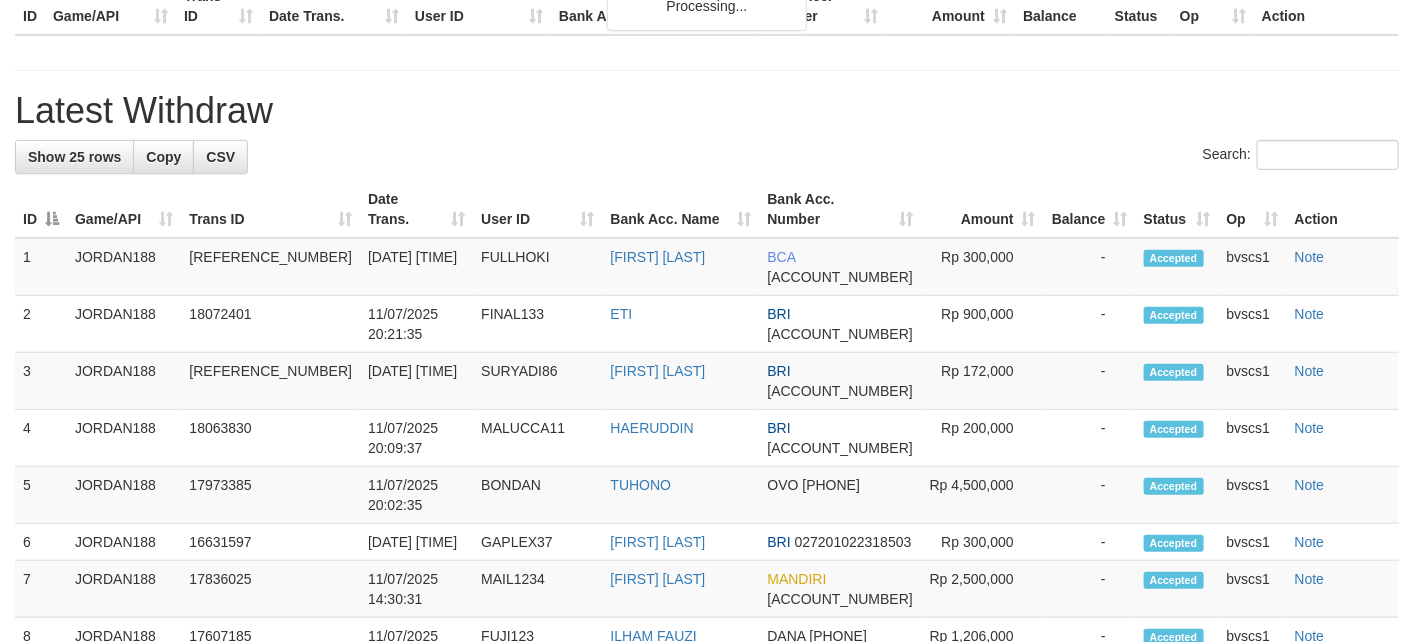 scroll, scrollTop: 300, scrollLeft: 0, axis: vertical 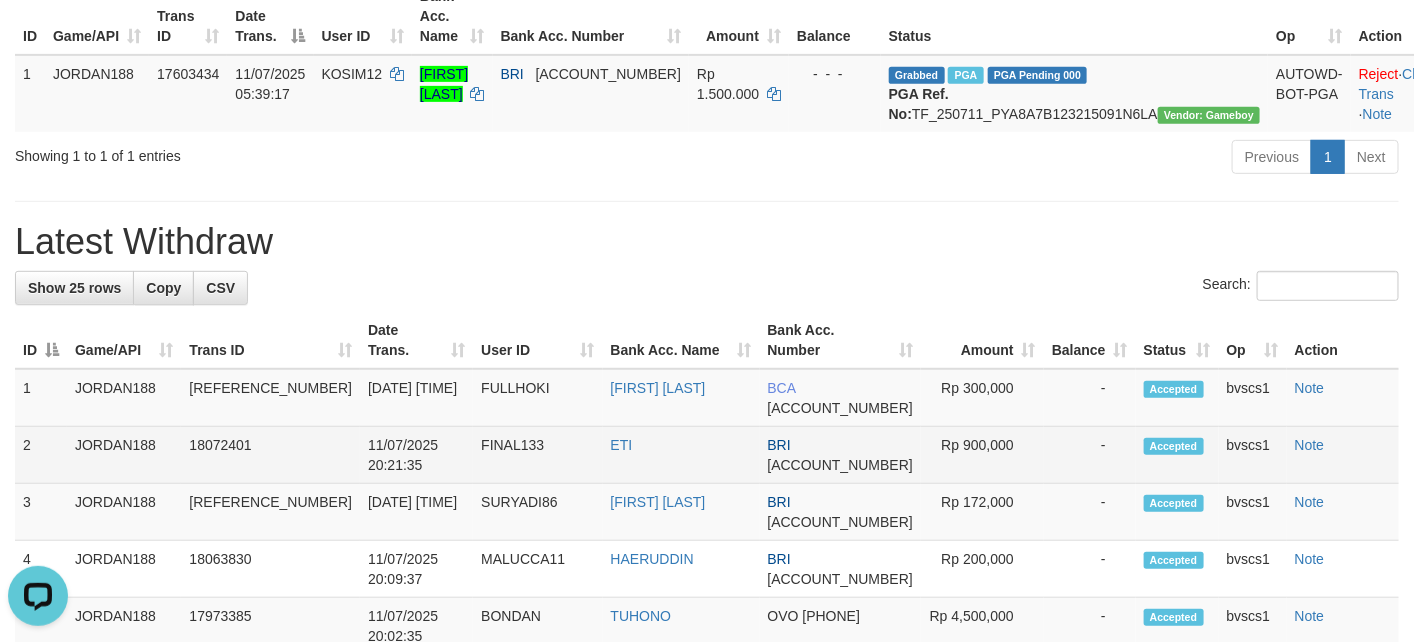 click on "FINAL133" at bounding box center [537, 455] 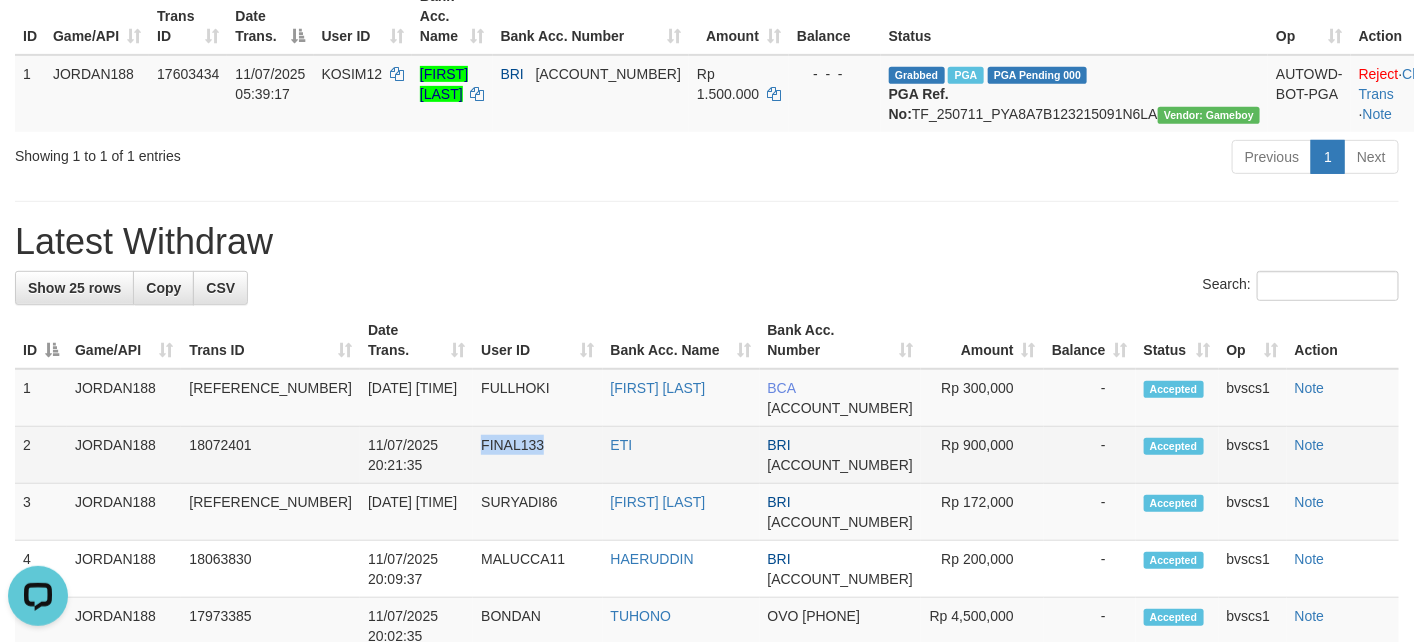 click on "FINAL133" at bounding box center [537, 455] 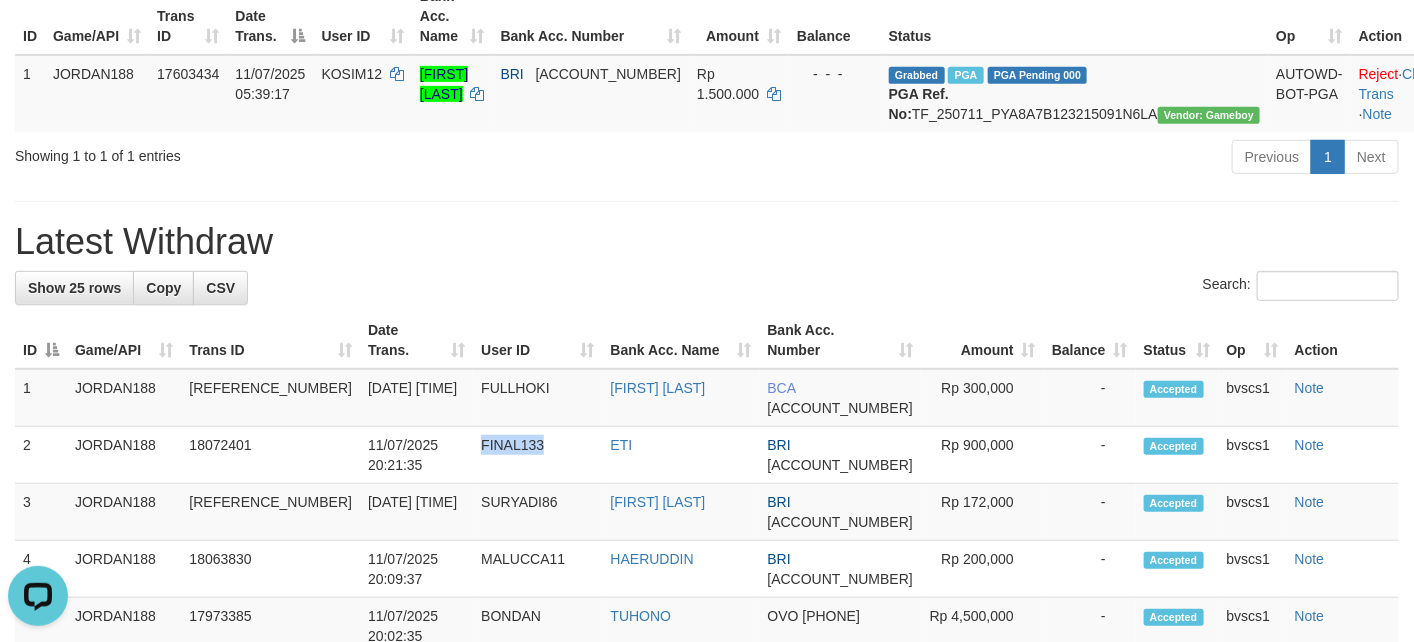 copy on "FINAL133" 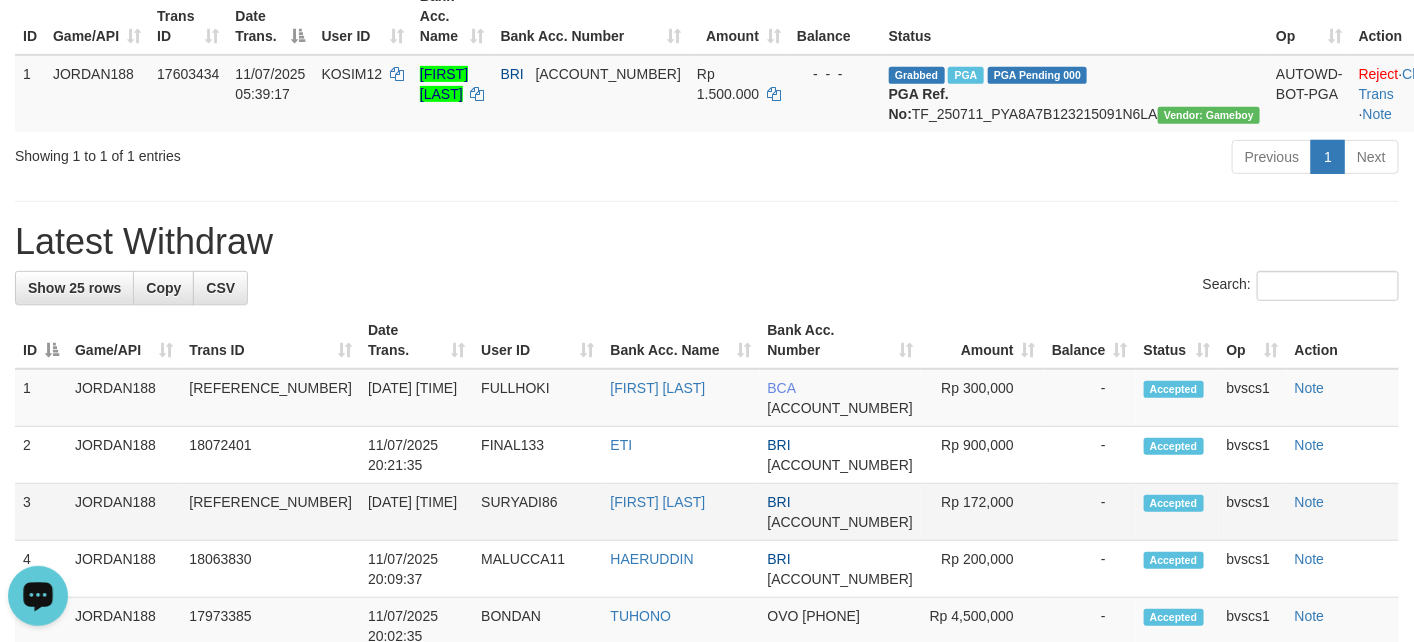 click on "SURYADI86" at bounding box center [537, 512] 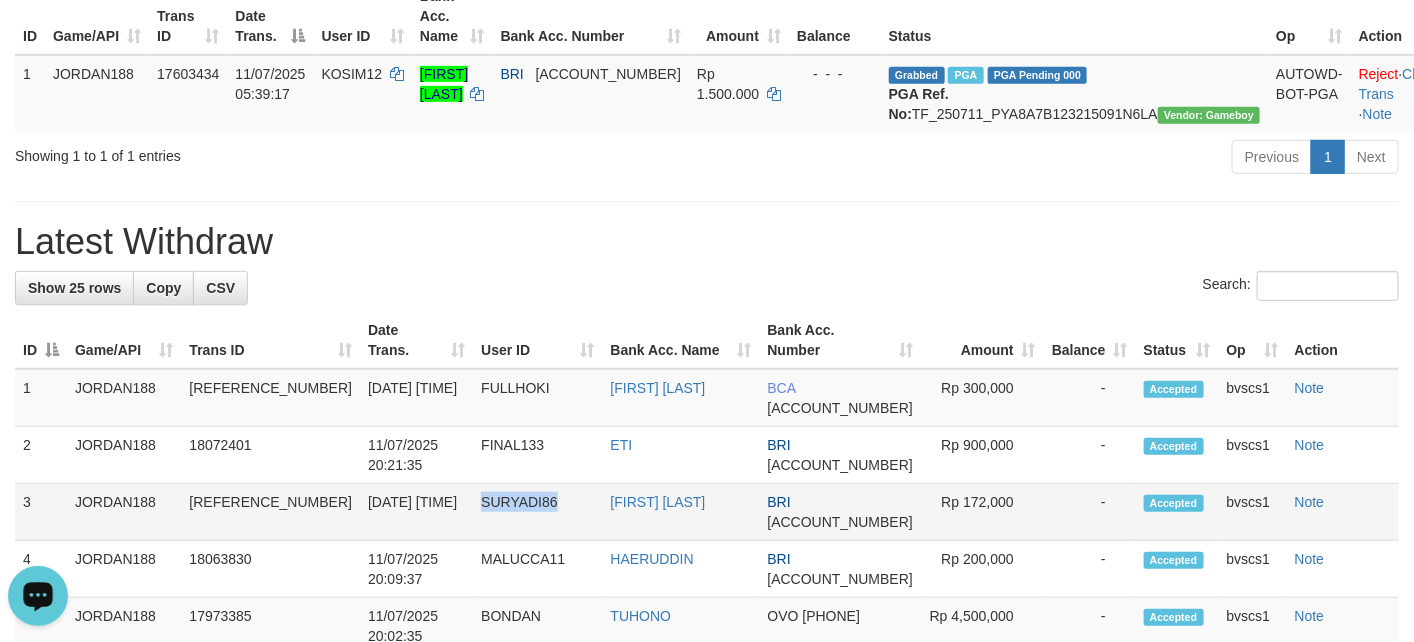 click on "SURYADI86" at bounding box center (537, 512) 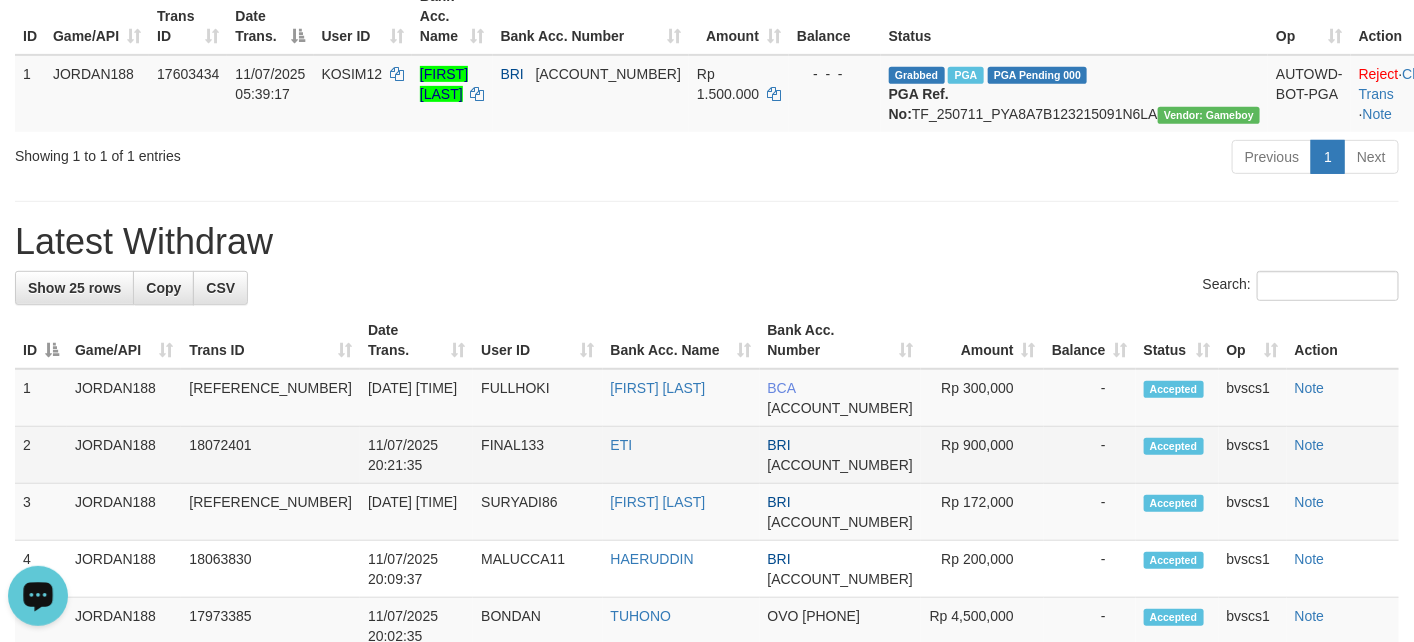 click on "FINAL133" at bounding box center (537, 455) 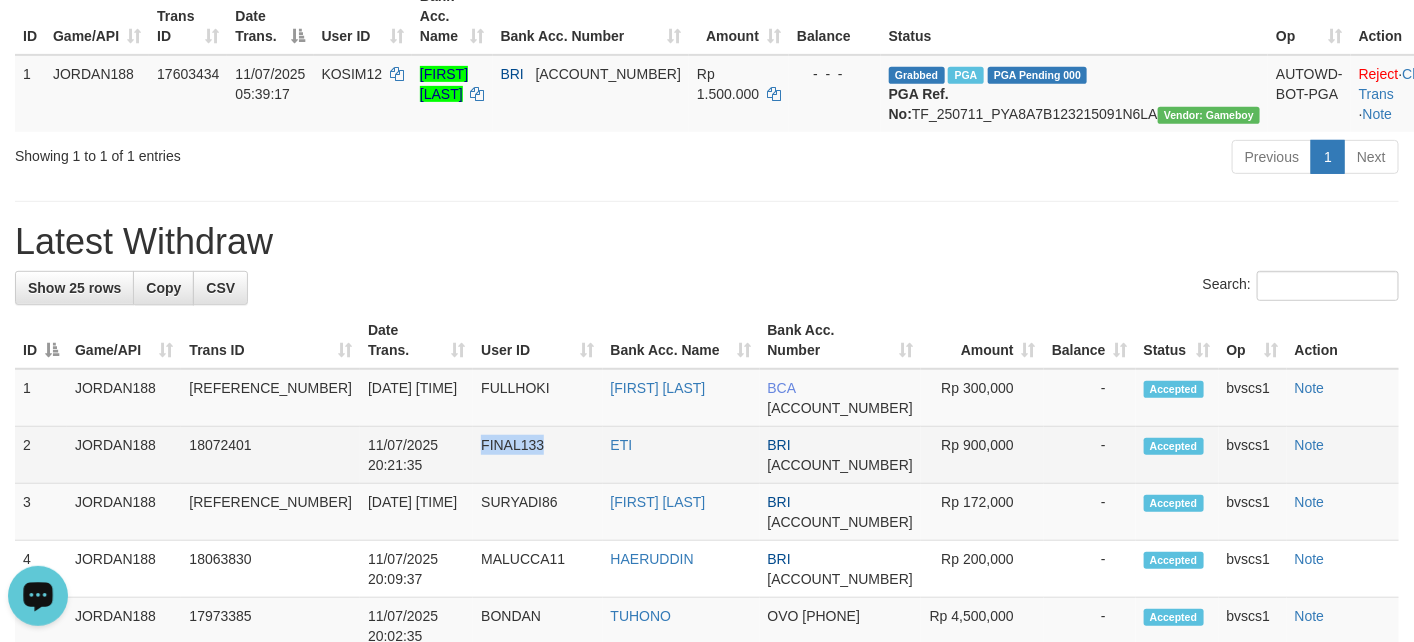 click on "FINAL133" at bounding box center [537, 455] 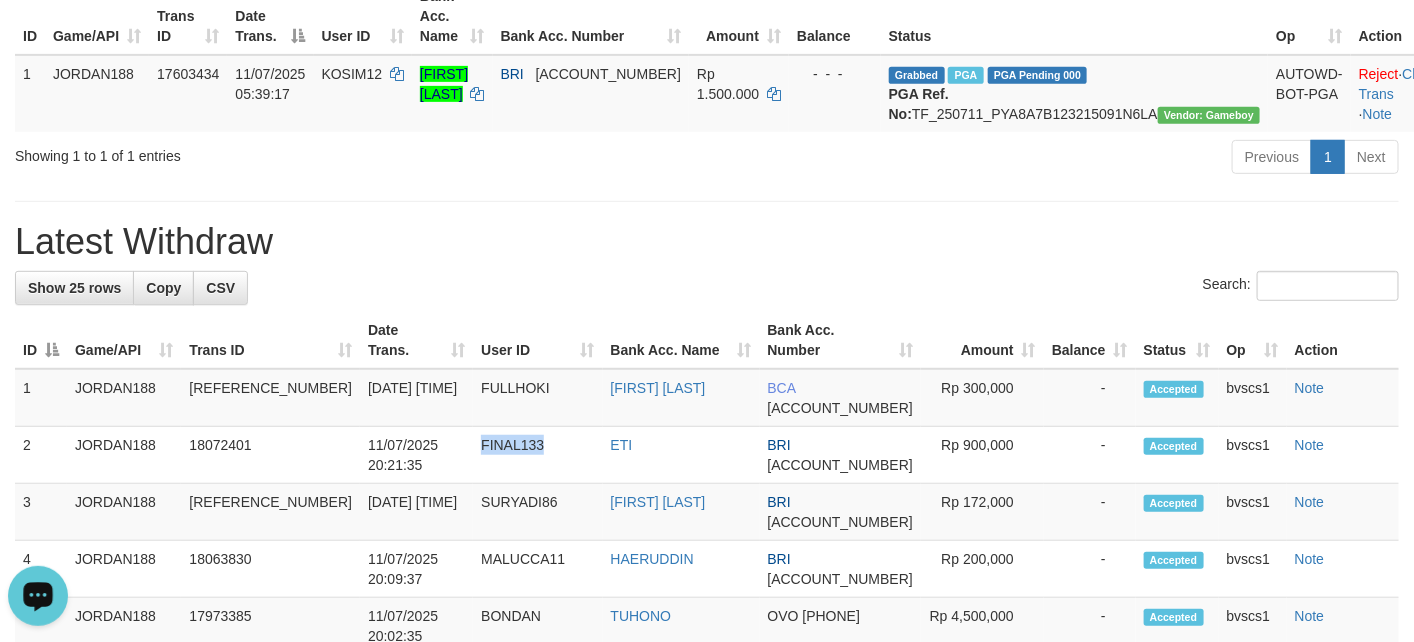 copy on "FINAL133" 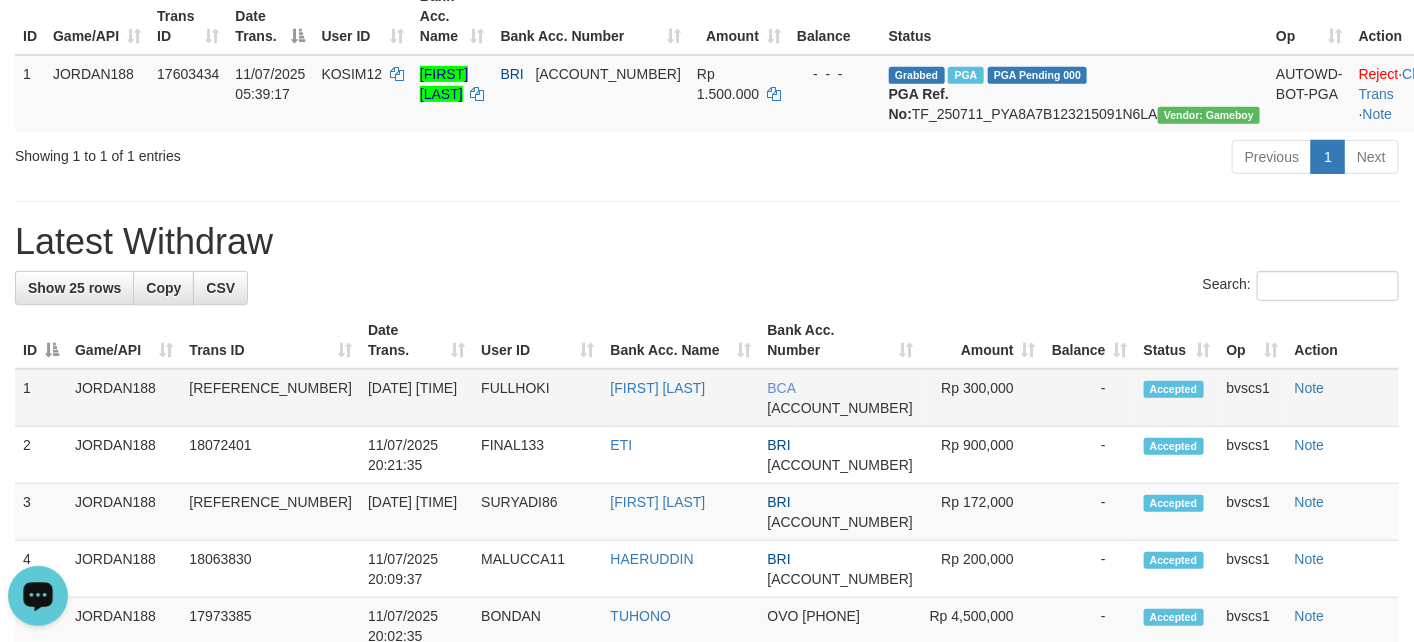 click on "FULLHOKI" at bounding box center (537, 398) 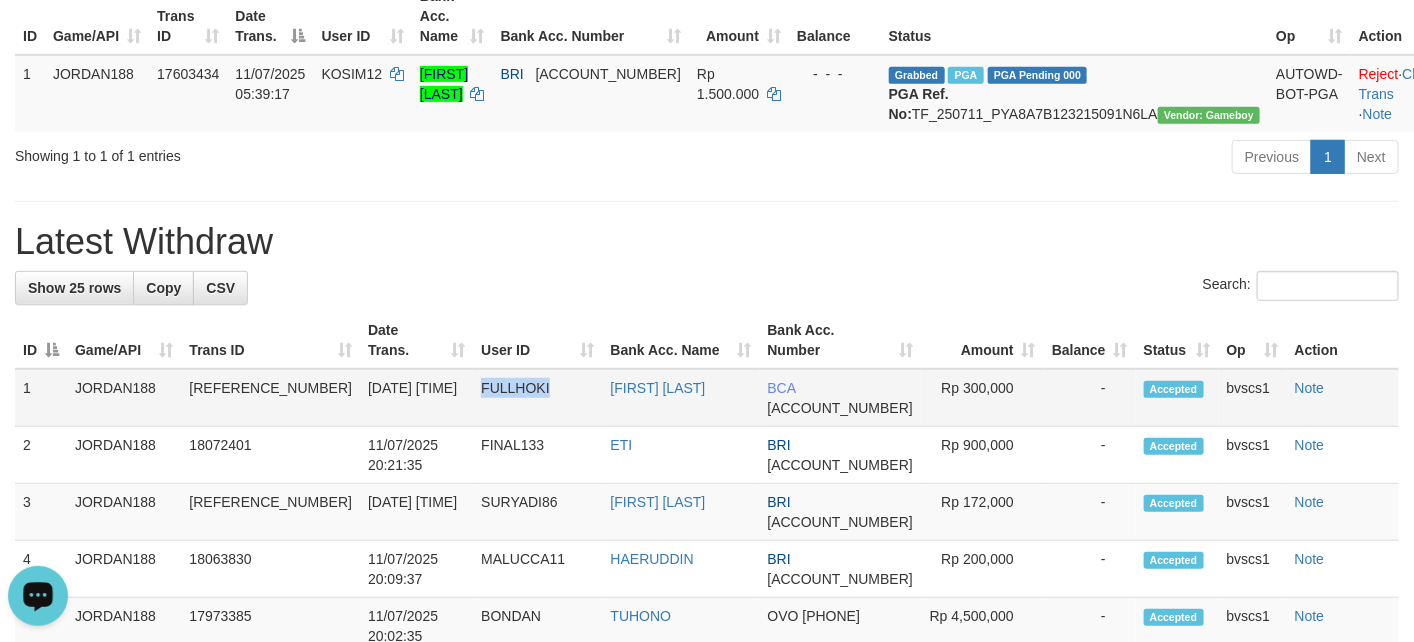click on "FULLHOKI" at bounding box center [537, 398] 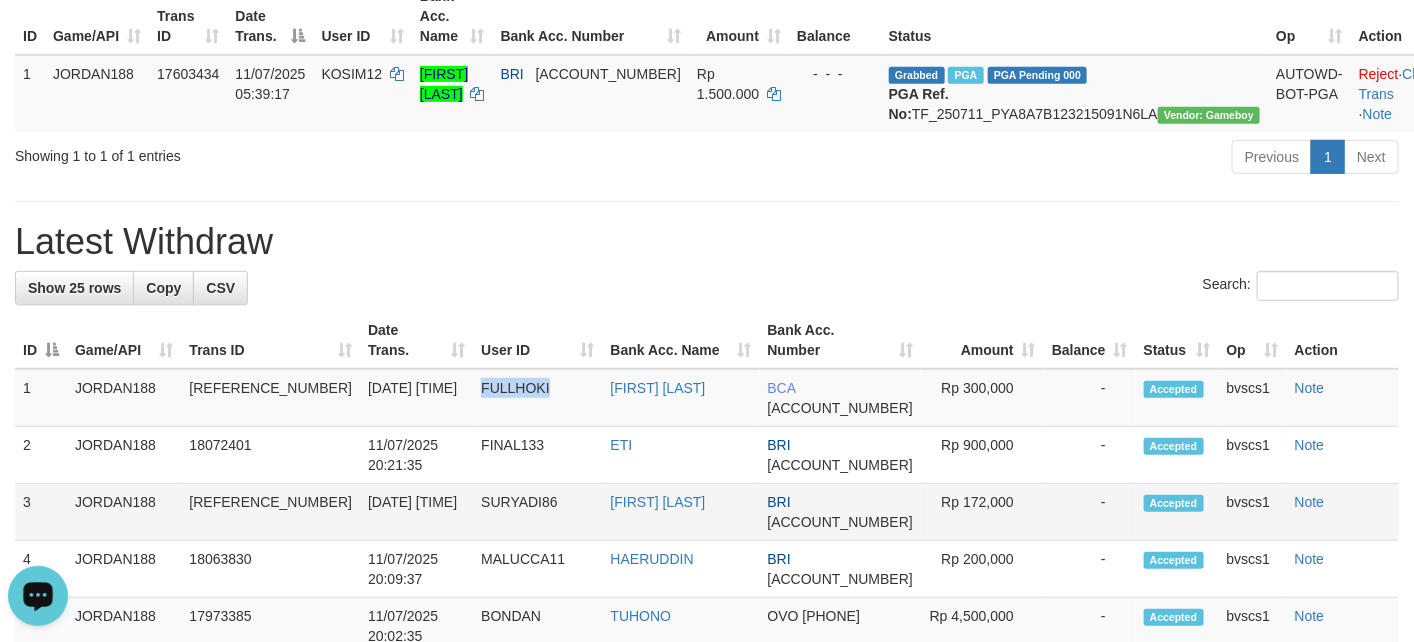 copy on "FULLHOKI" 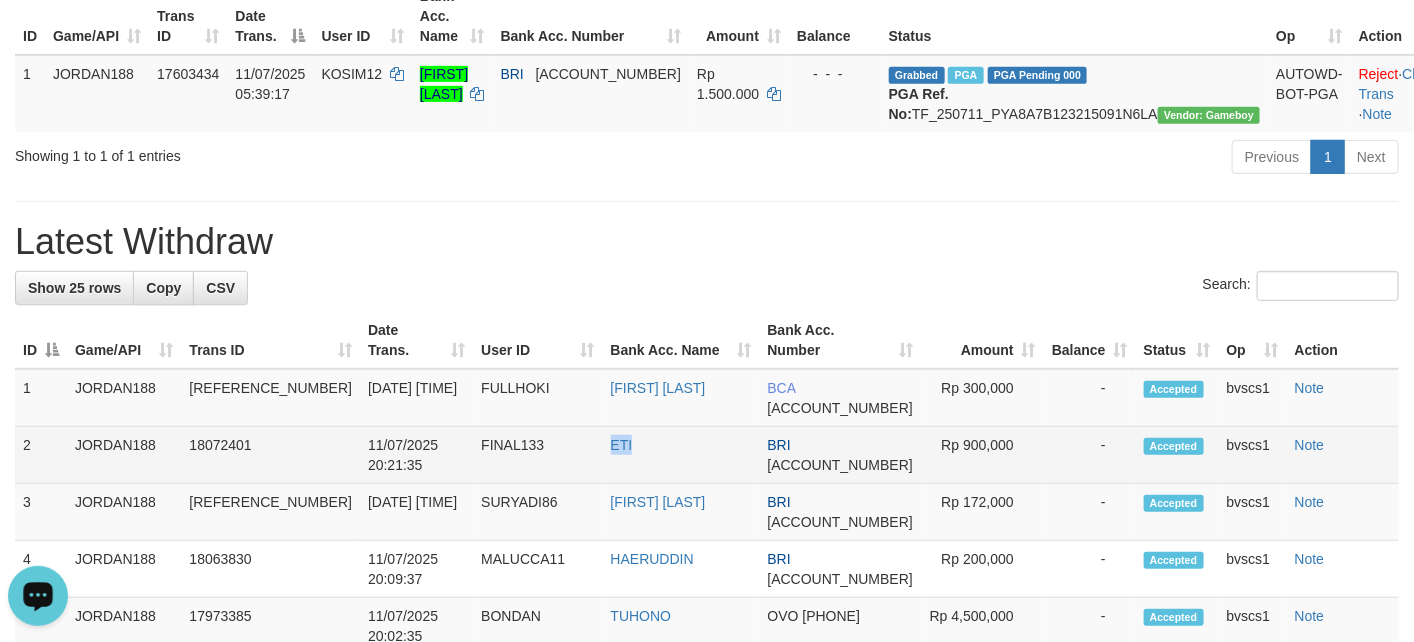 click on "2
JORDAN188
18072401
[DATE] [TIME]
FINAL133
ETI
BRI
[ACCOUNT_NUMBER]
Rp 900,000
-
Accepted
bvscs1
Note" at bounding box center [707, 455] 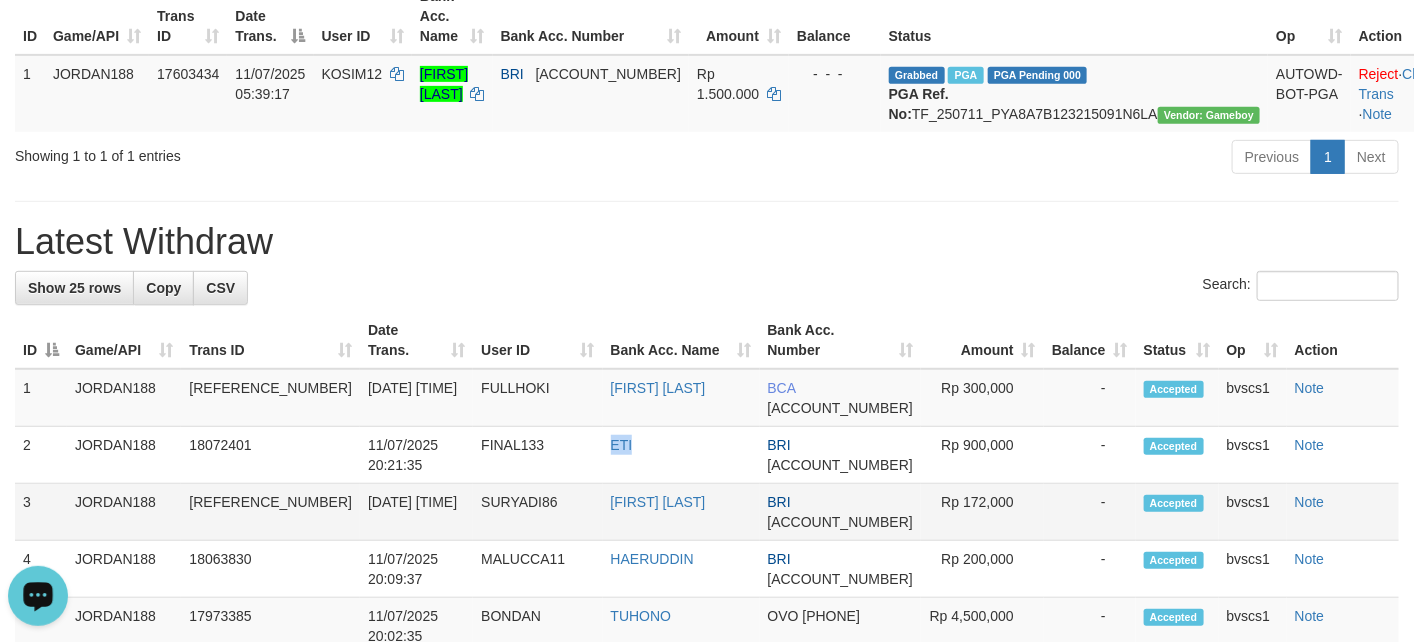 copy on "ETI" 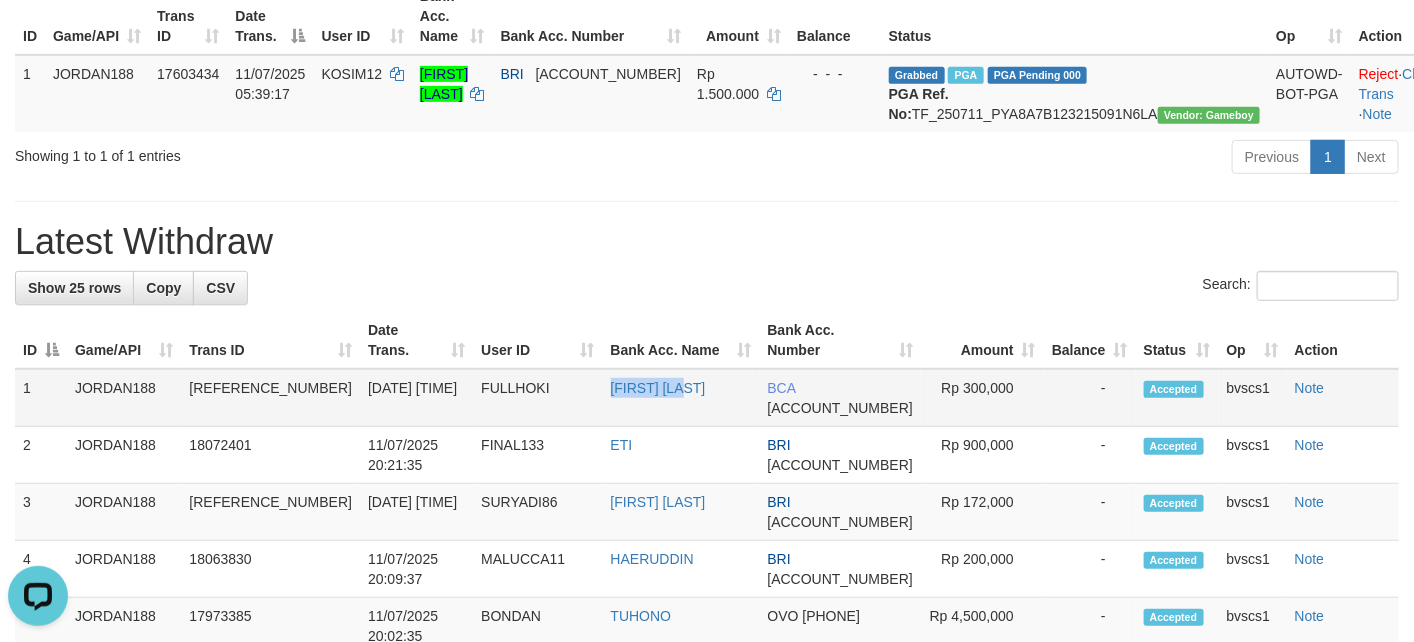 drag, startPoint x: 660, startPoint y: 396, endPoint x: 511, endPoint y: 390, distance: 149.12076 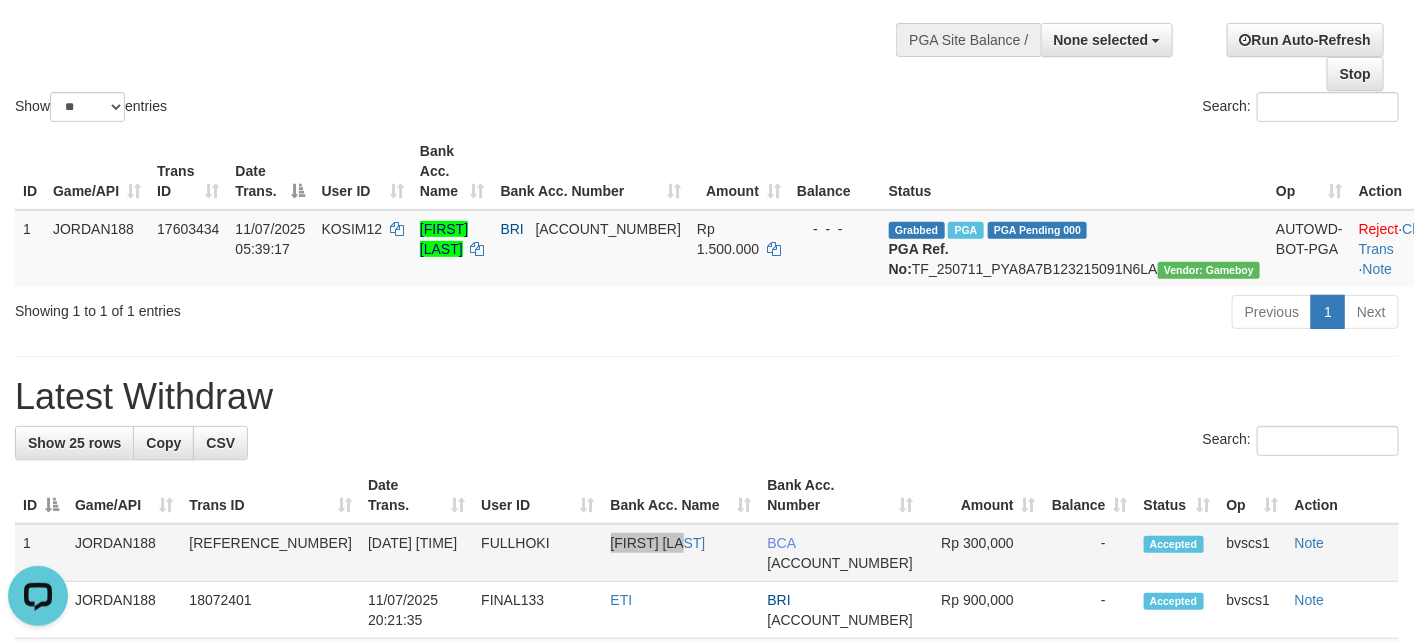 scroll, scrollTop: 0, scrollLeft: 0, axis: both 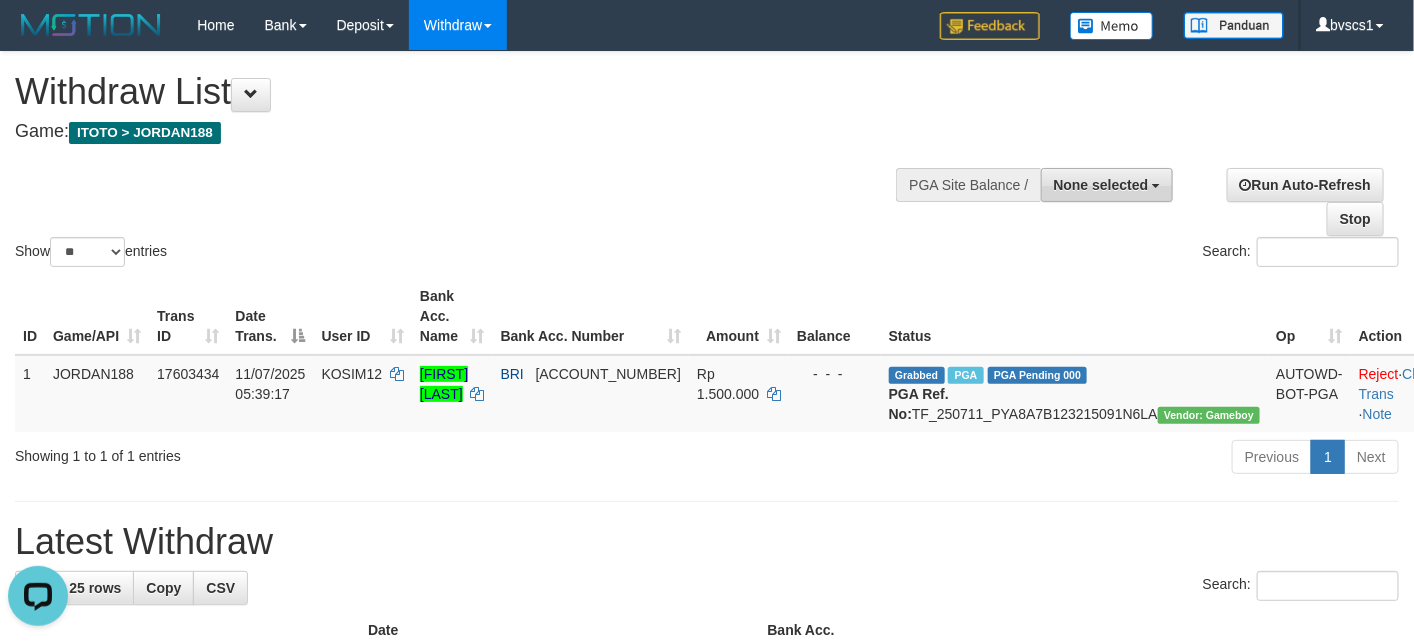 click on "None selected" at bounding box center [1101, 185] 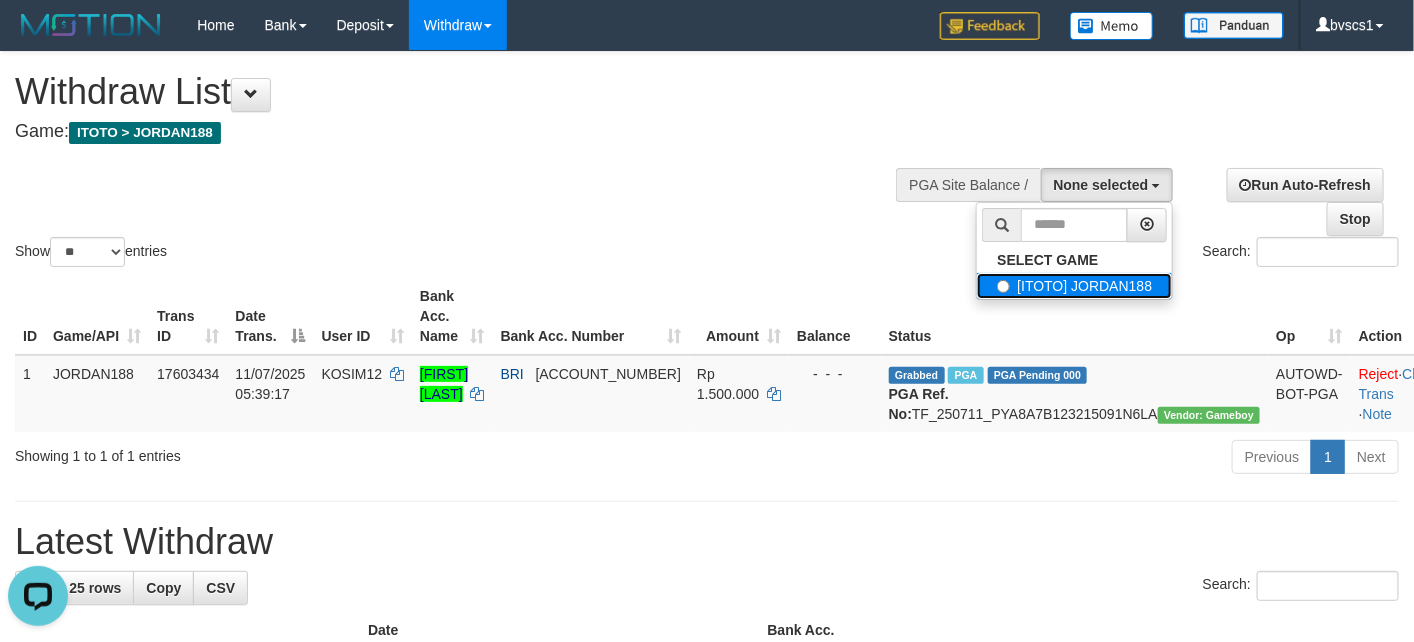 click on "[ITOTO] JORDAN188" at bounding box center [1074, 286] 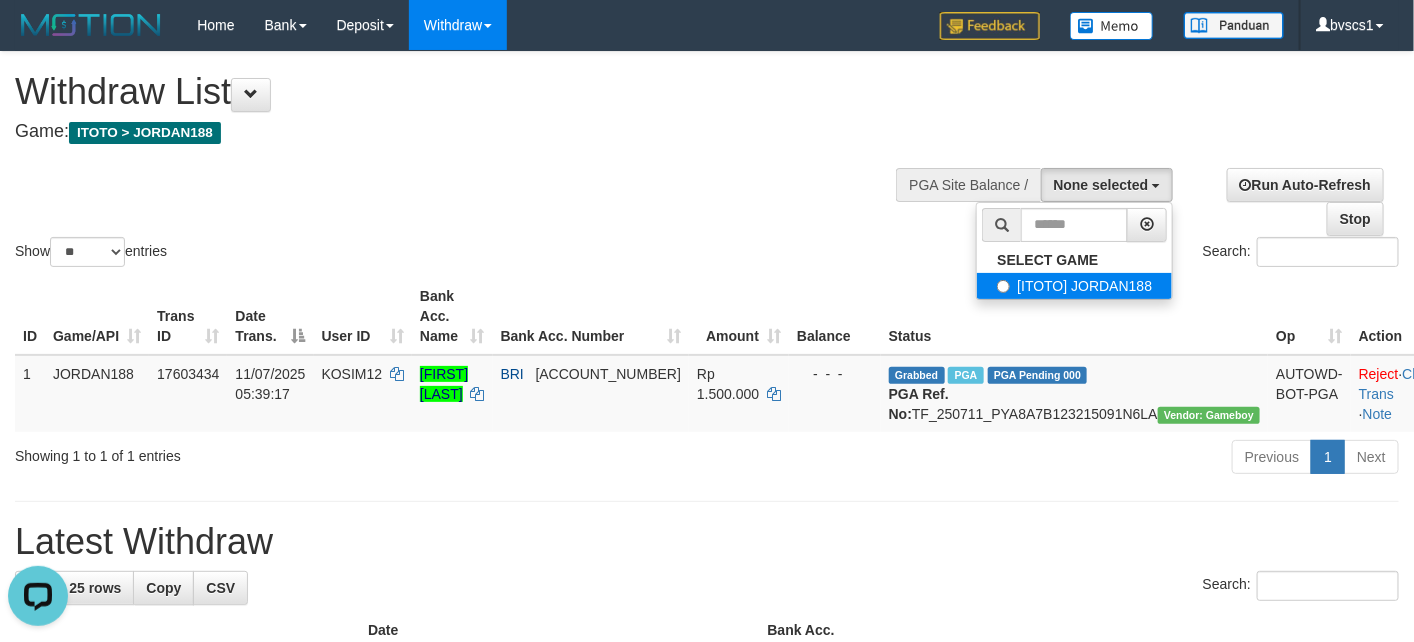 select on "****" 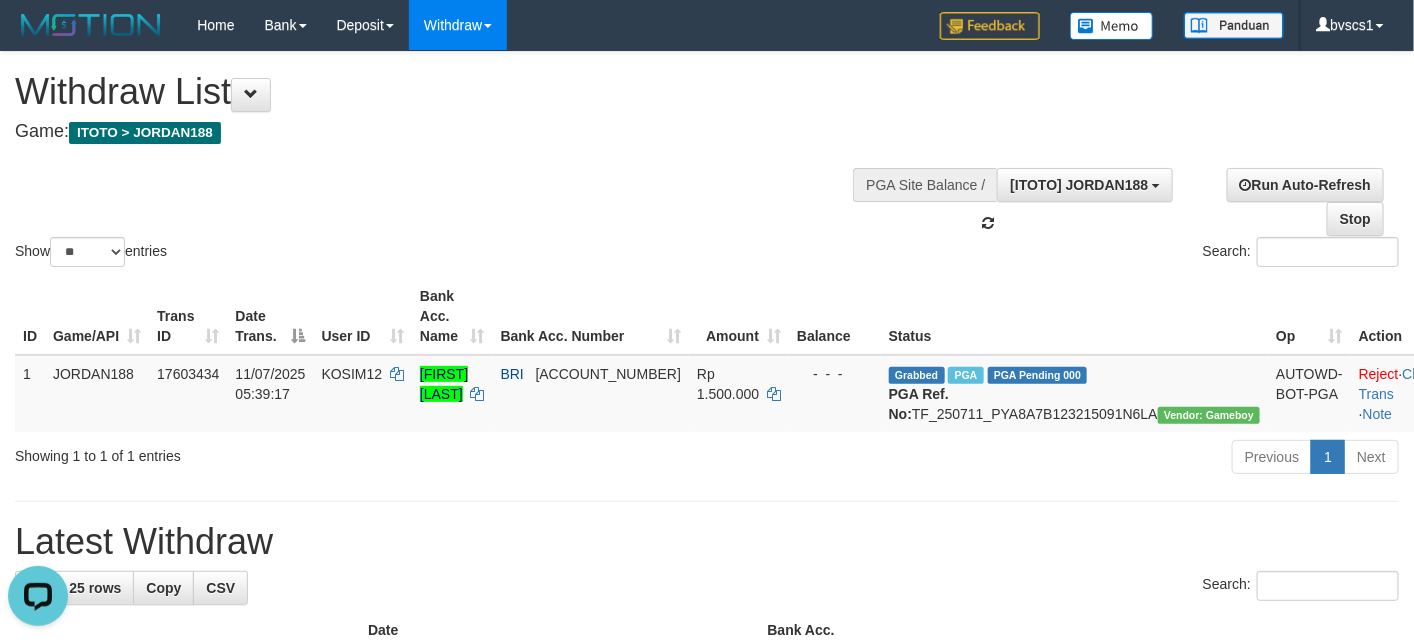 scroll, scrollTop: 18, scrollLeft: 0, axis: vertical 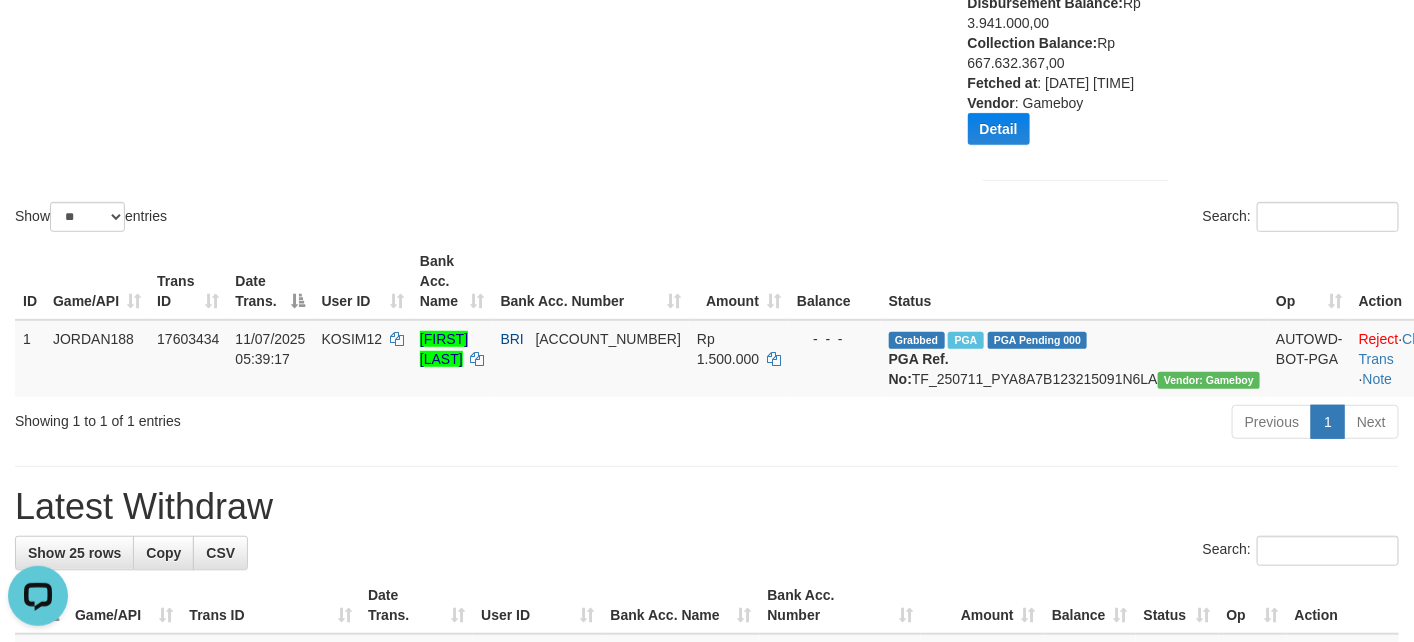 click on "**********" at bounding box center [707, 761] 